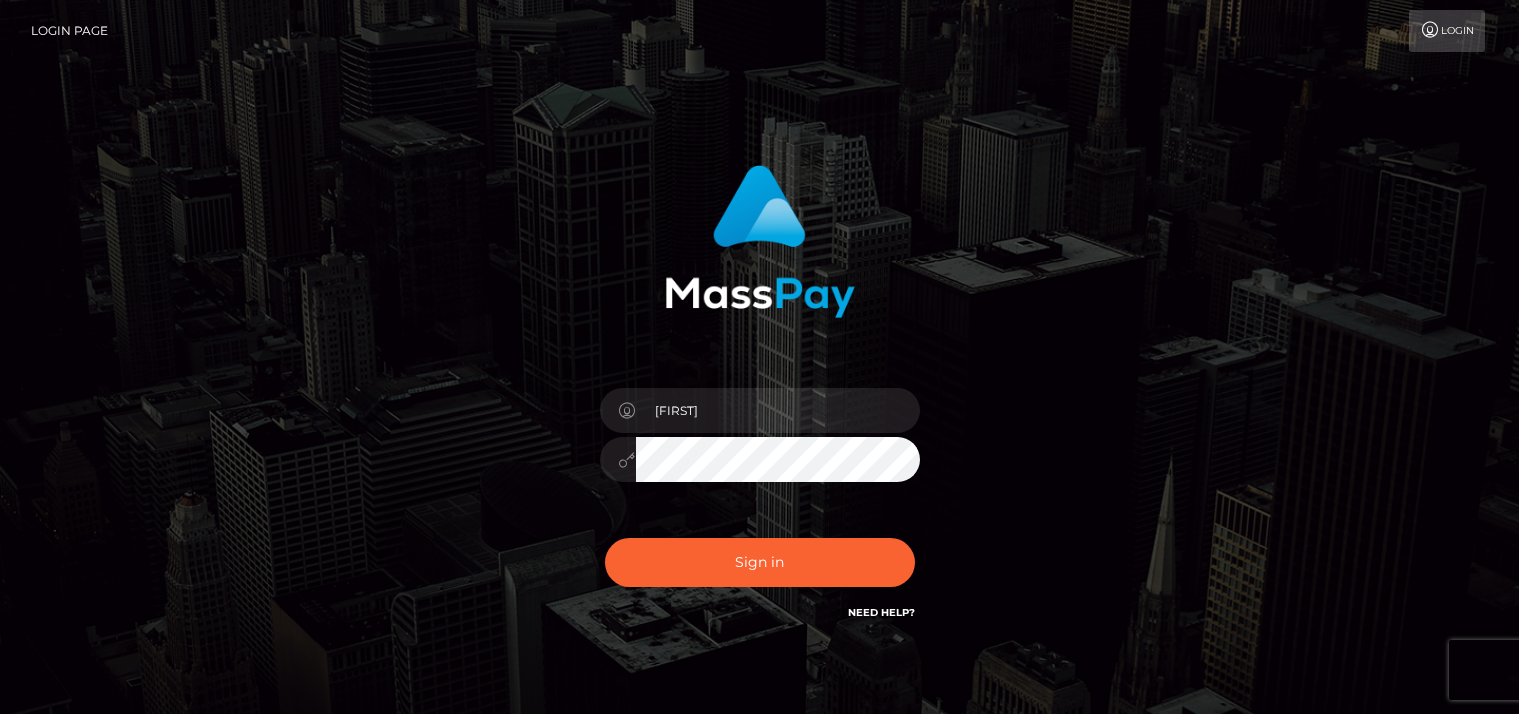 scroll, scrollTop: 0, scrollLeft: 0, axis: both 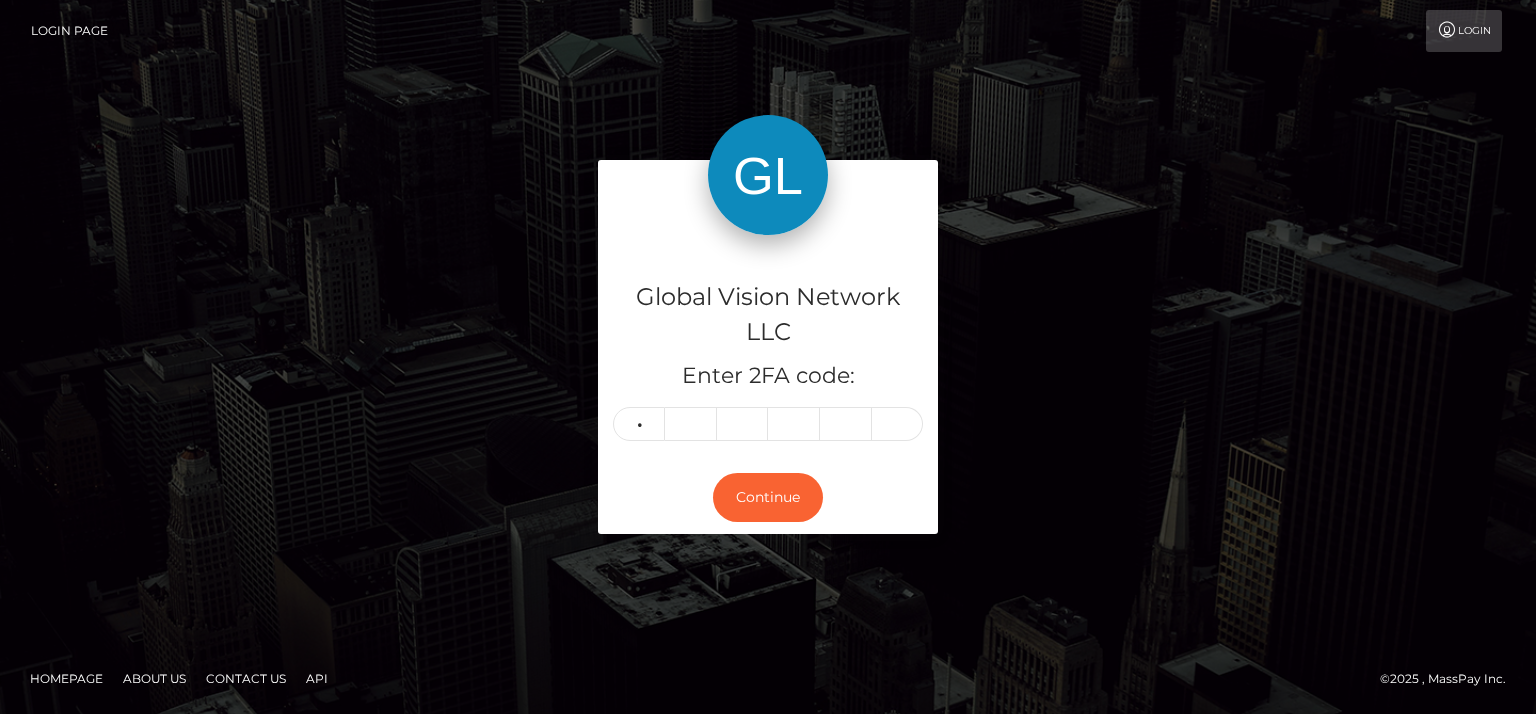 type on "9" 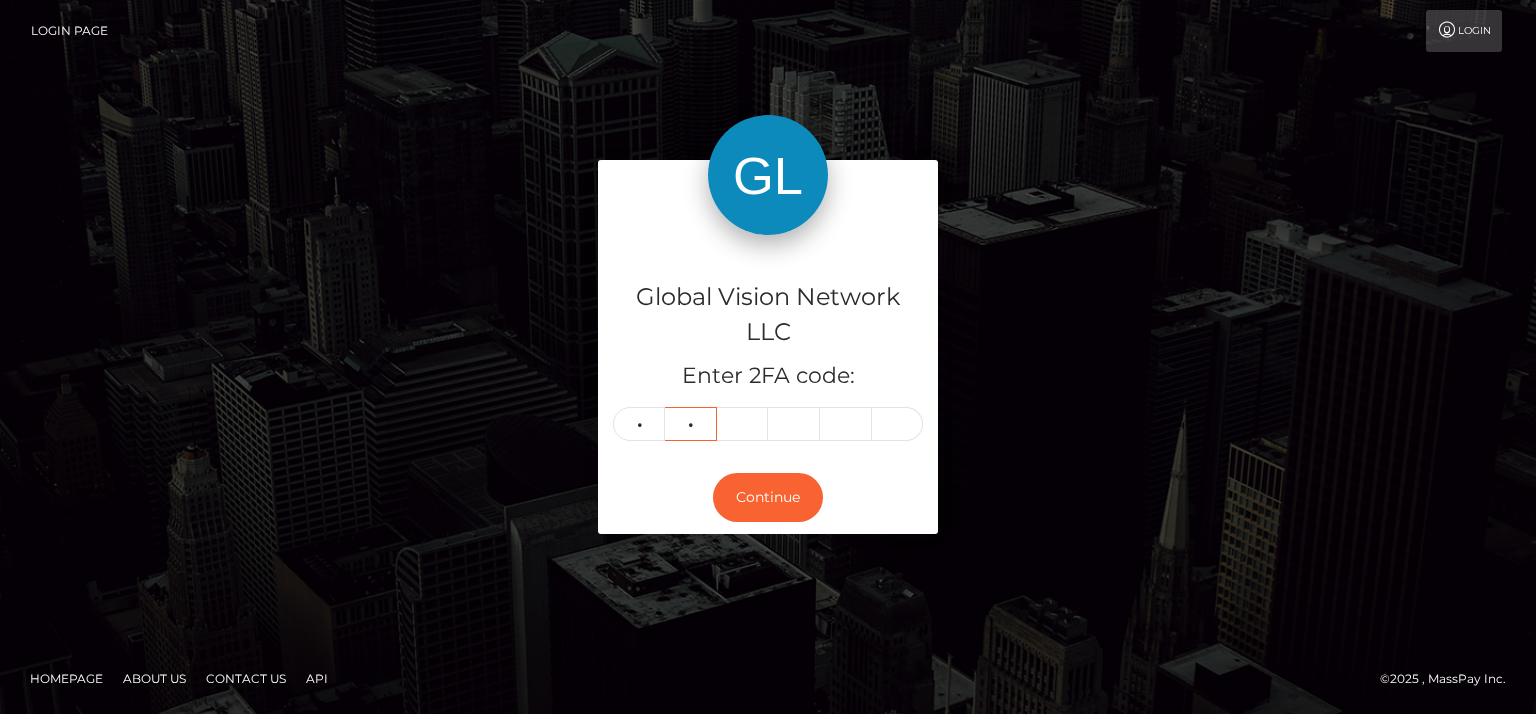 type on "6" 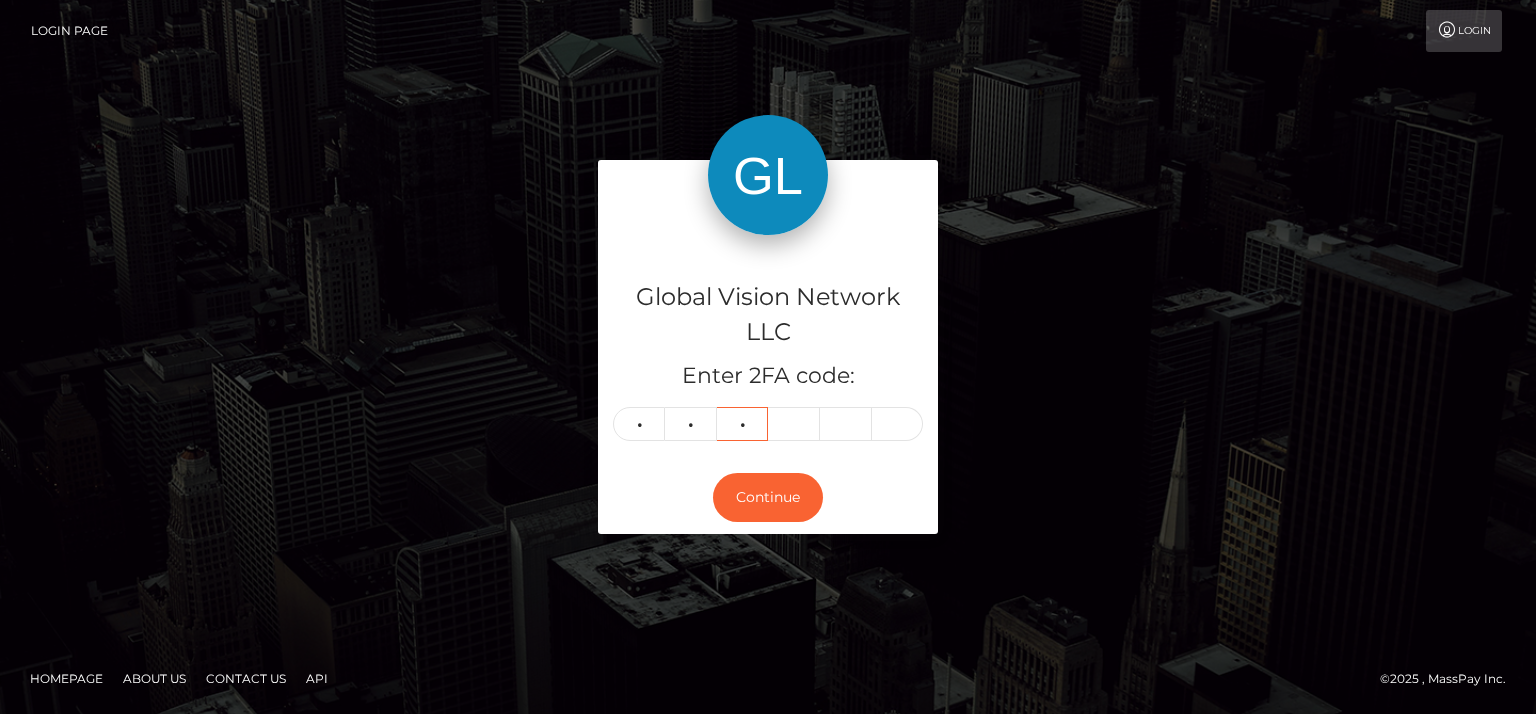 type on "8" 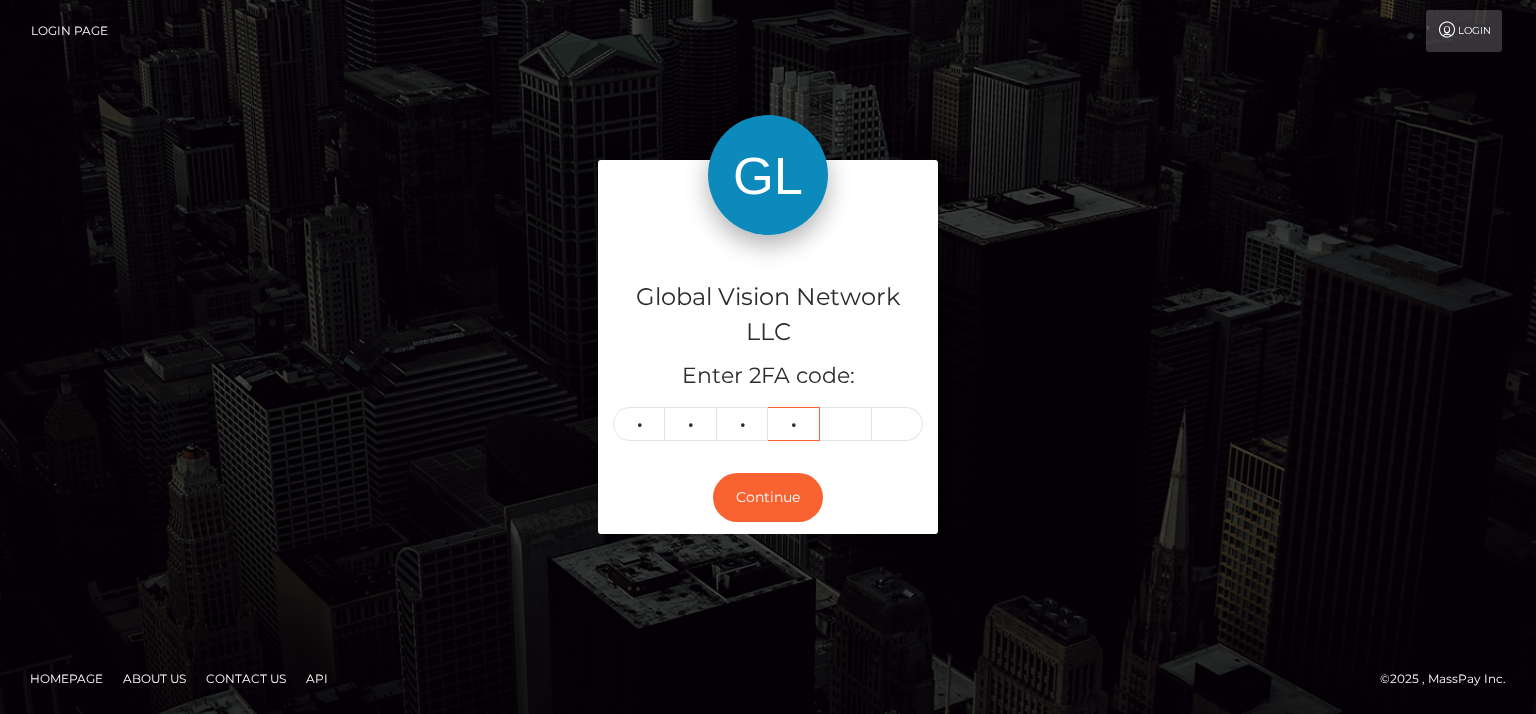 type on "5" 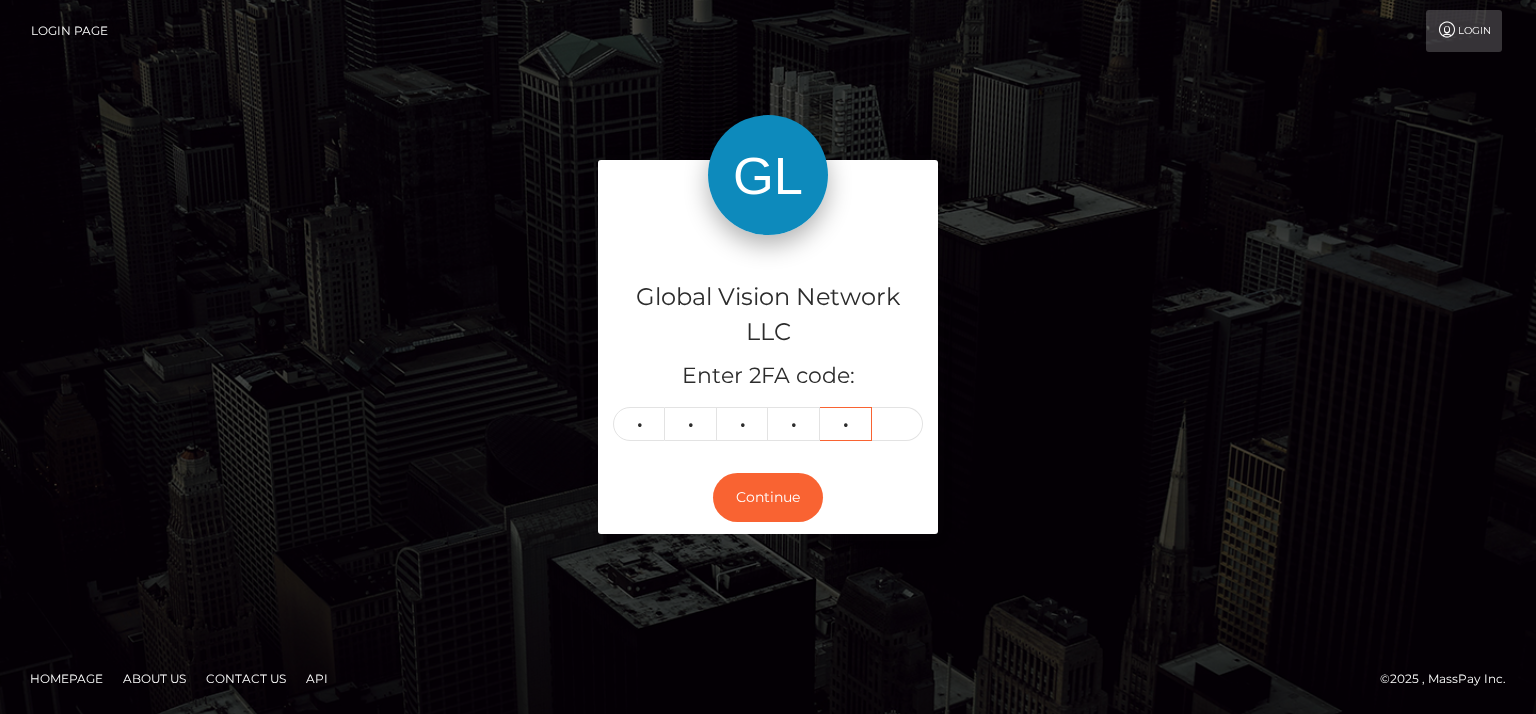 type on "3" 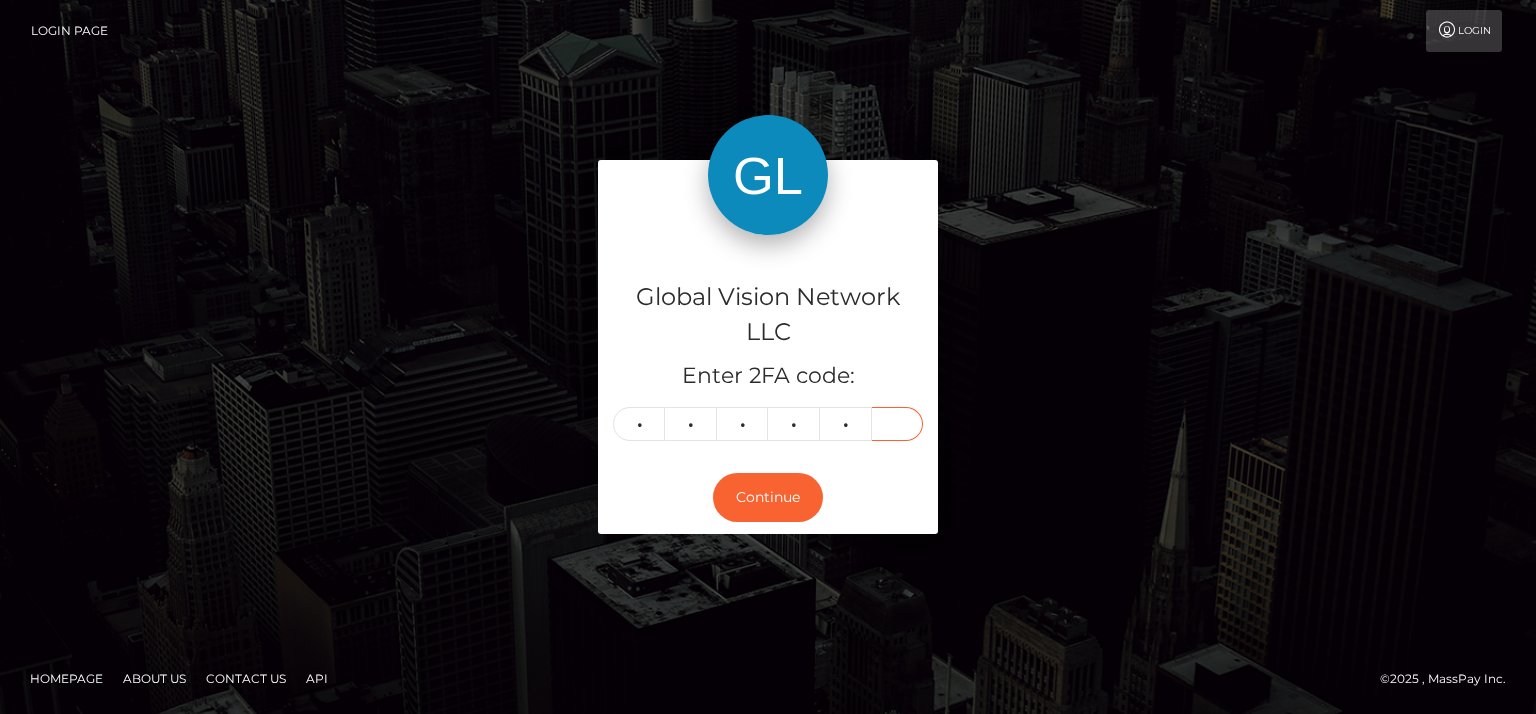 type on "5" 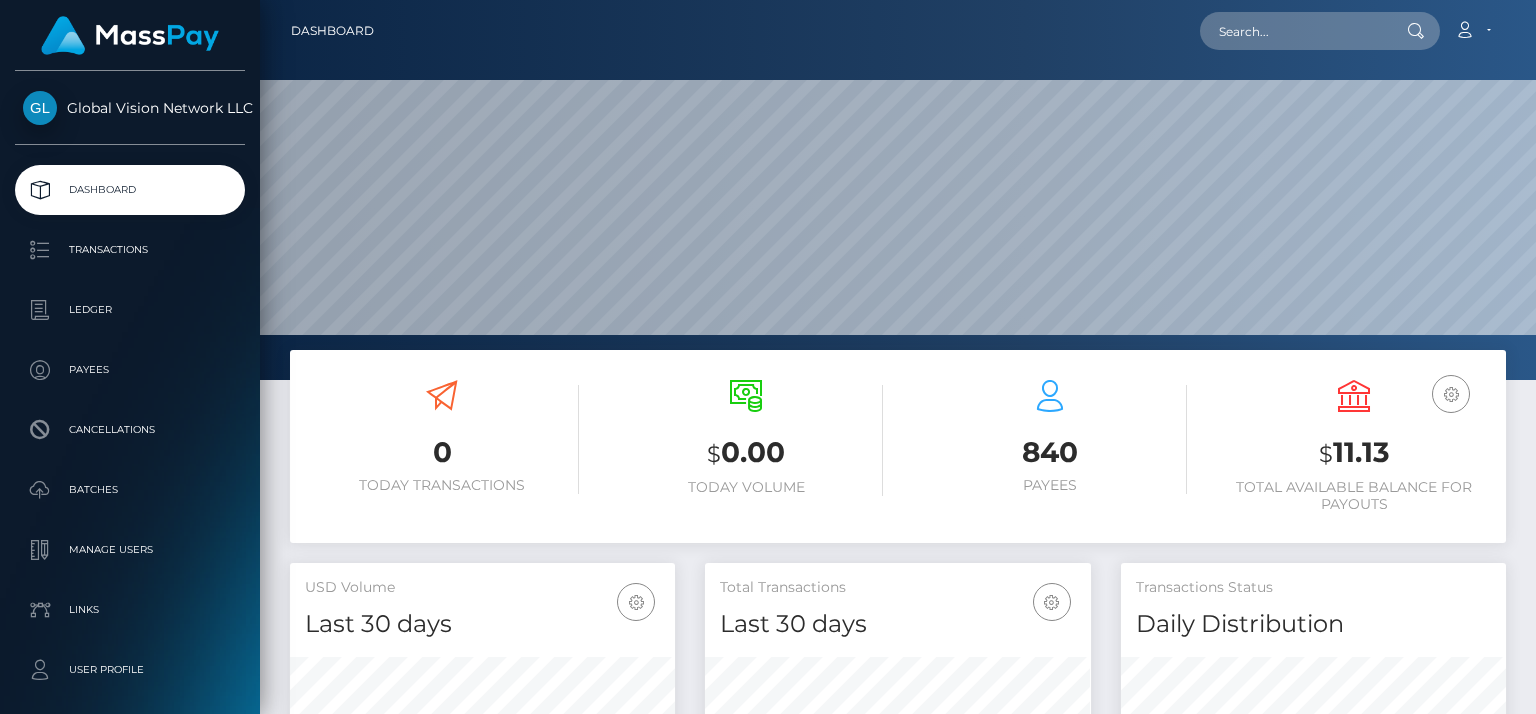 scroll, scrollTop: 0, scrollLeft: 0, axis: both 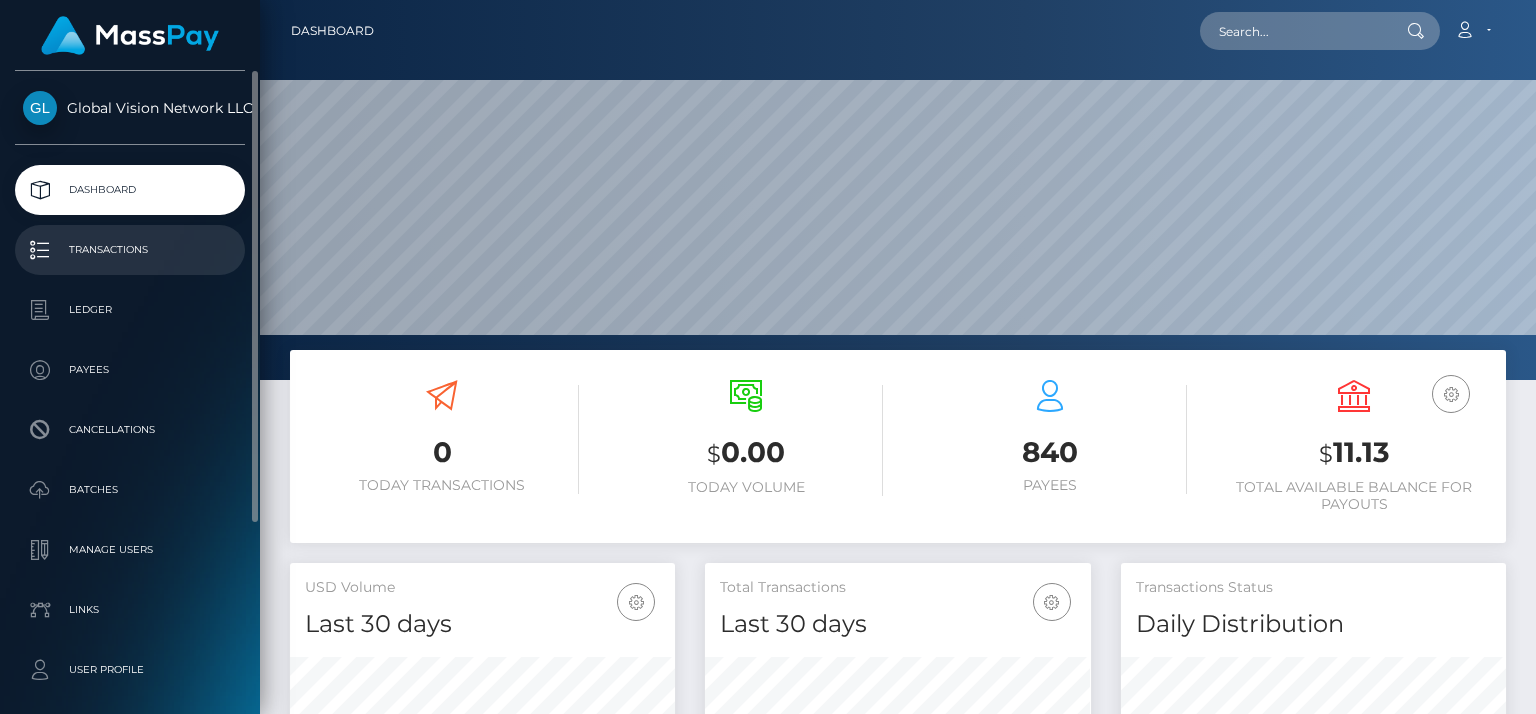 click on "Transactions" at bounding box center [130, 250] 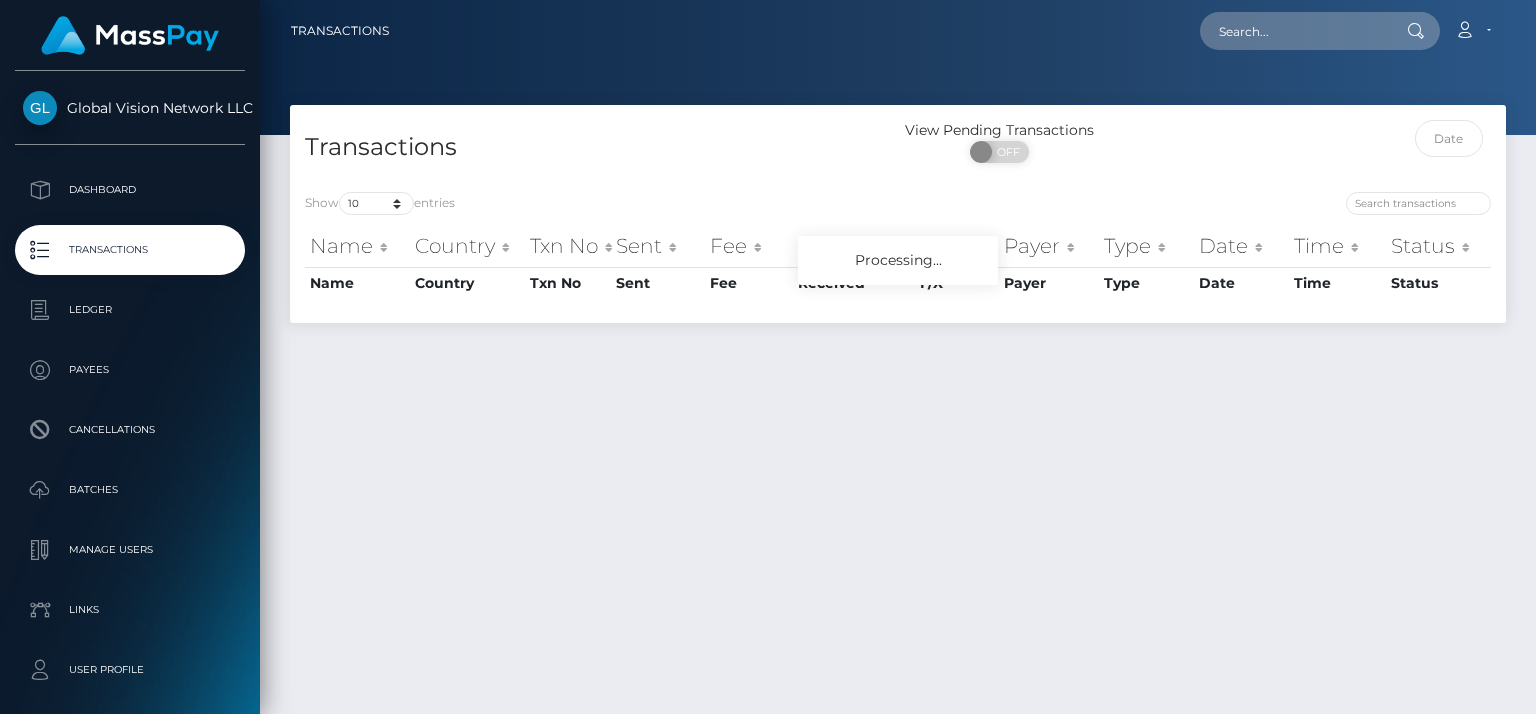 scroll, scrollTop: 0, scrollLeft: 0, axis: both 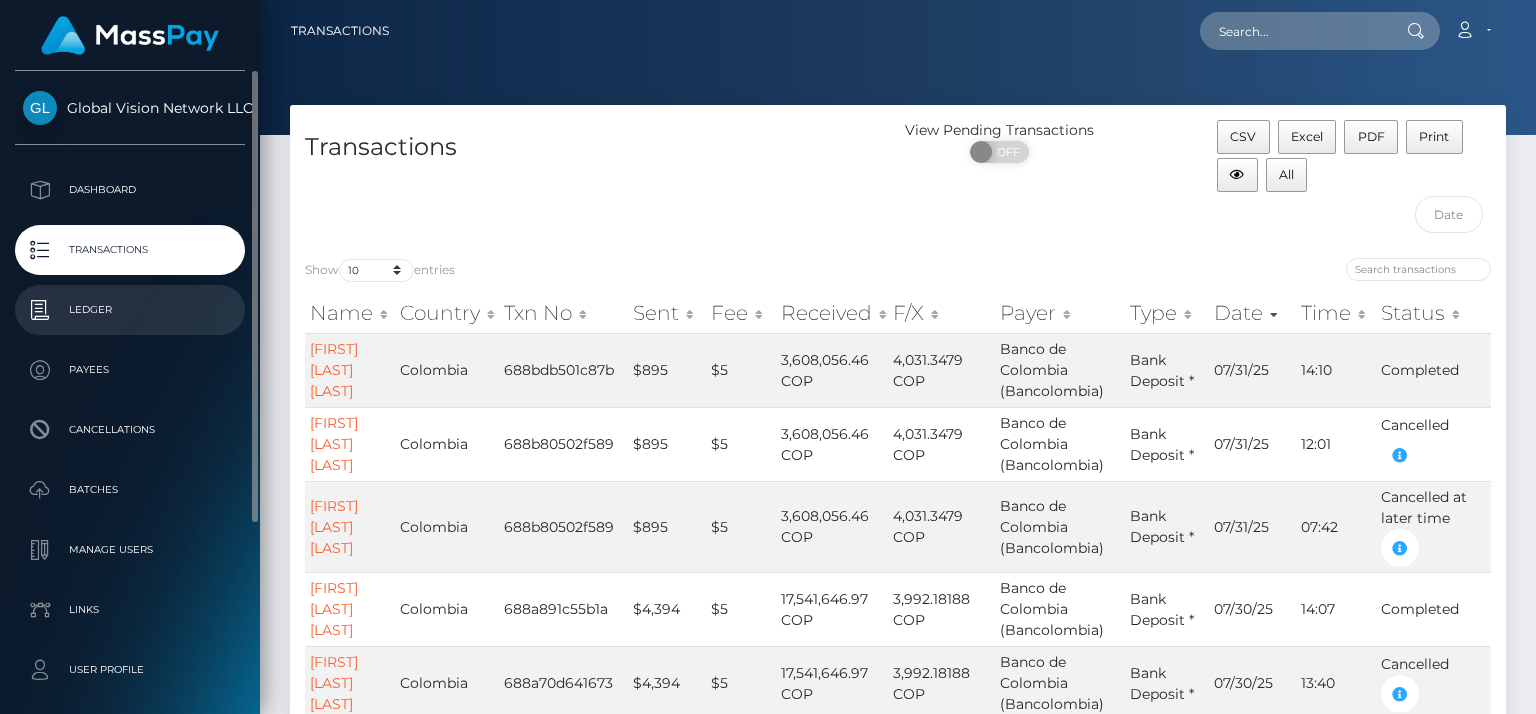 click on "Ledger" at bounding box center (130, 310) 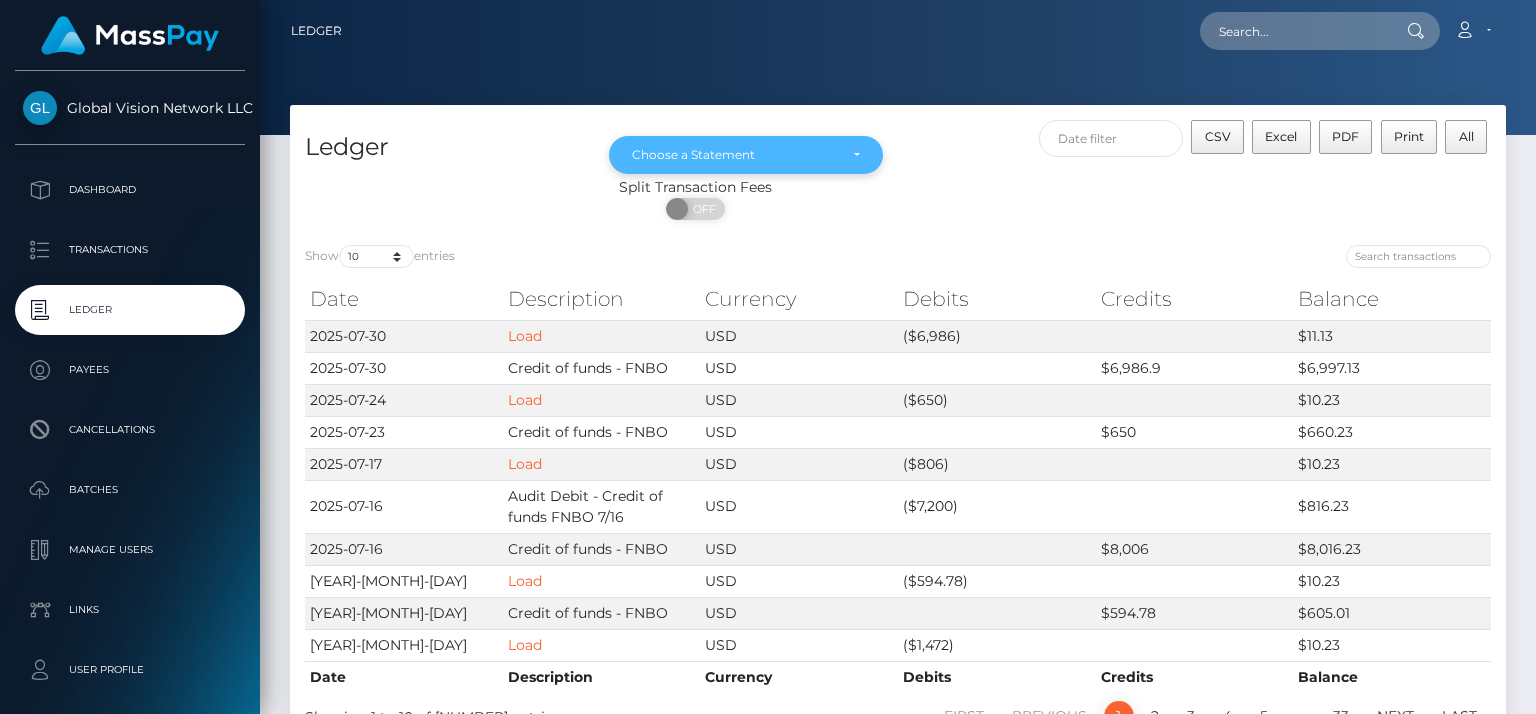 scroll, scrollTop: 0, scrollLeft: 0, axis: both 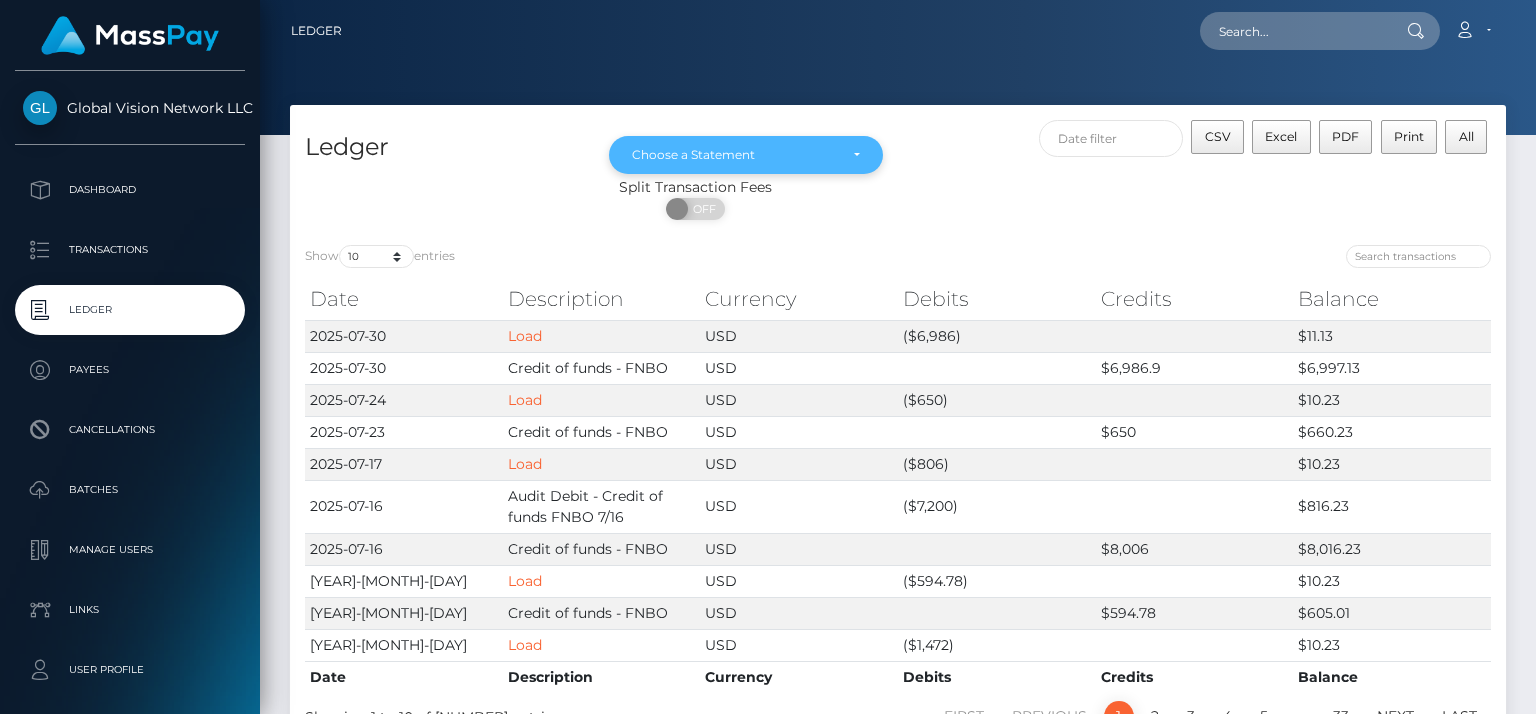 click on "Choose a Statement" at bounding box center [746, 155] 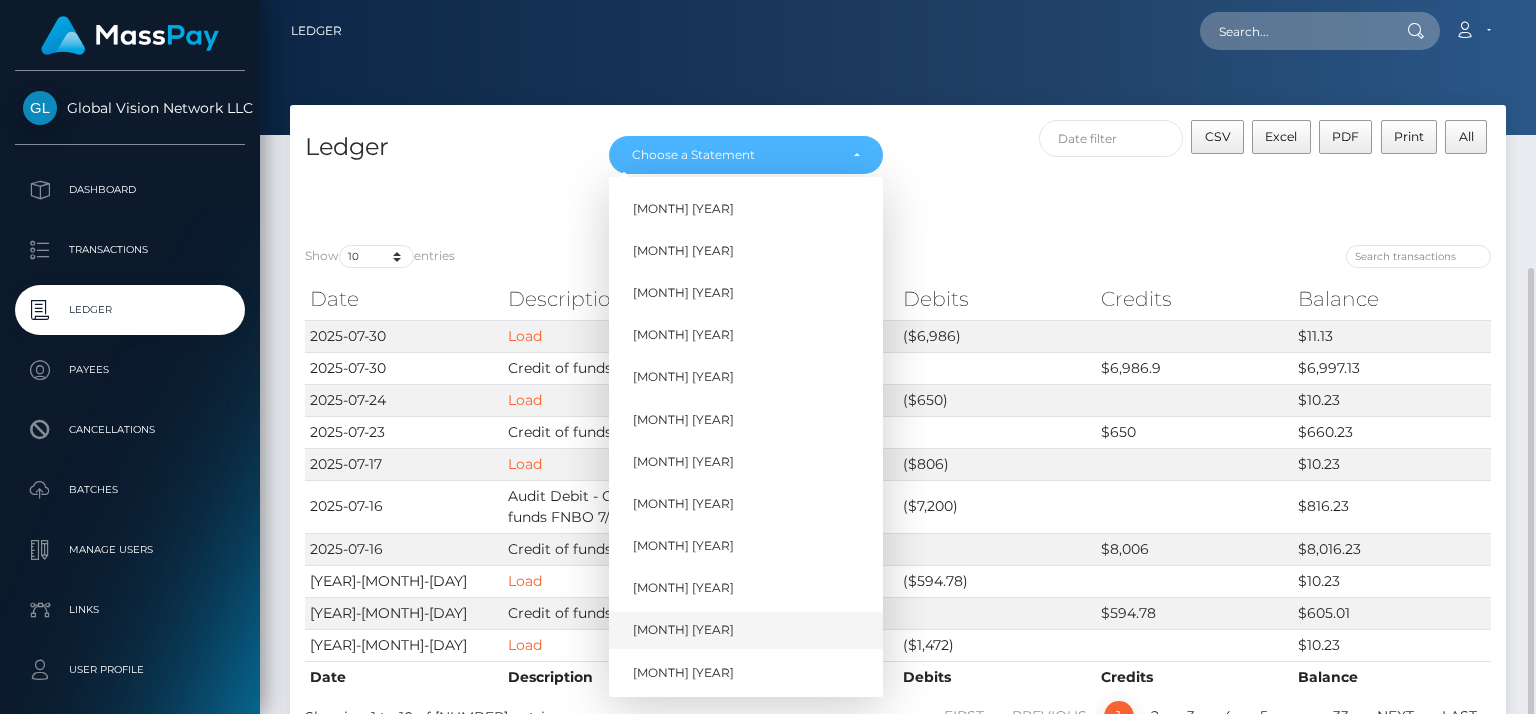 scroll, scrollTop: 146, scrollLeft: 0, axis: vertical 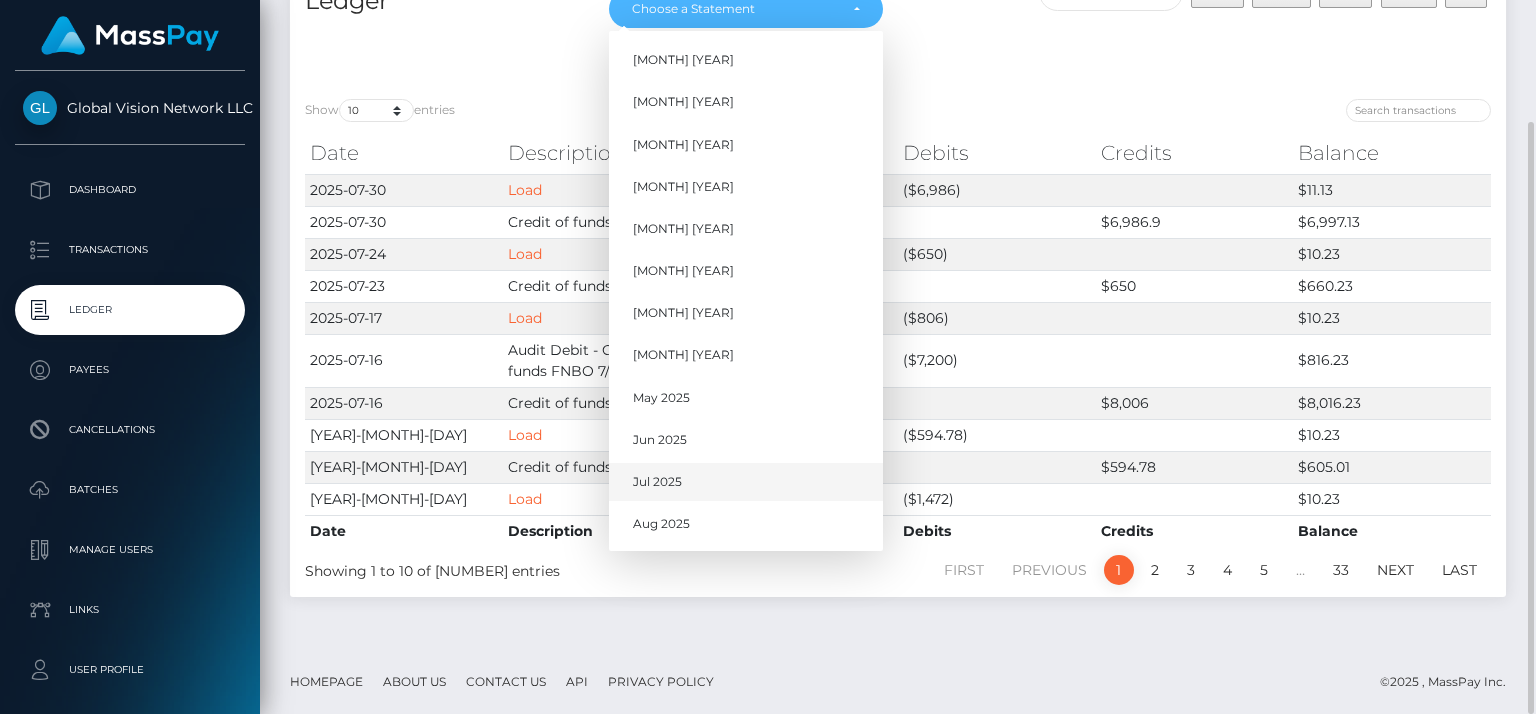 click on "Jul 2025" at bounding box center [746, 482] 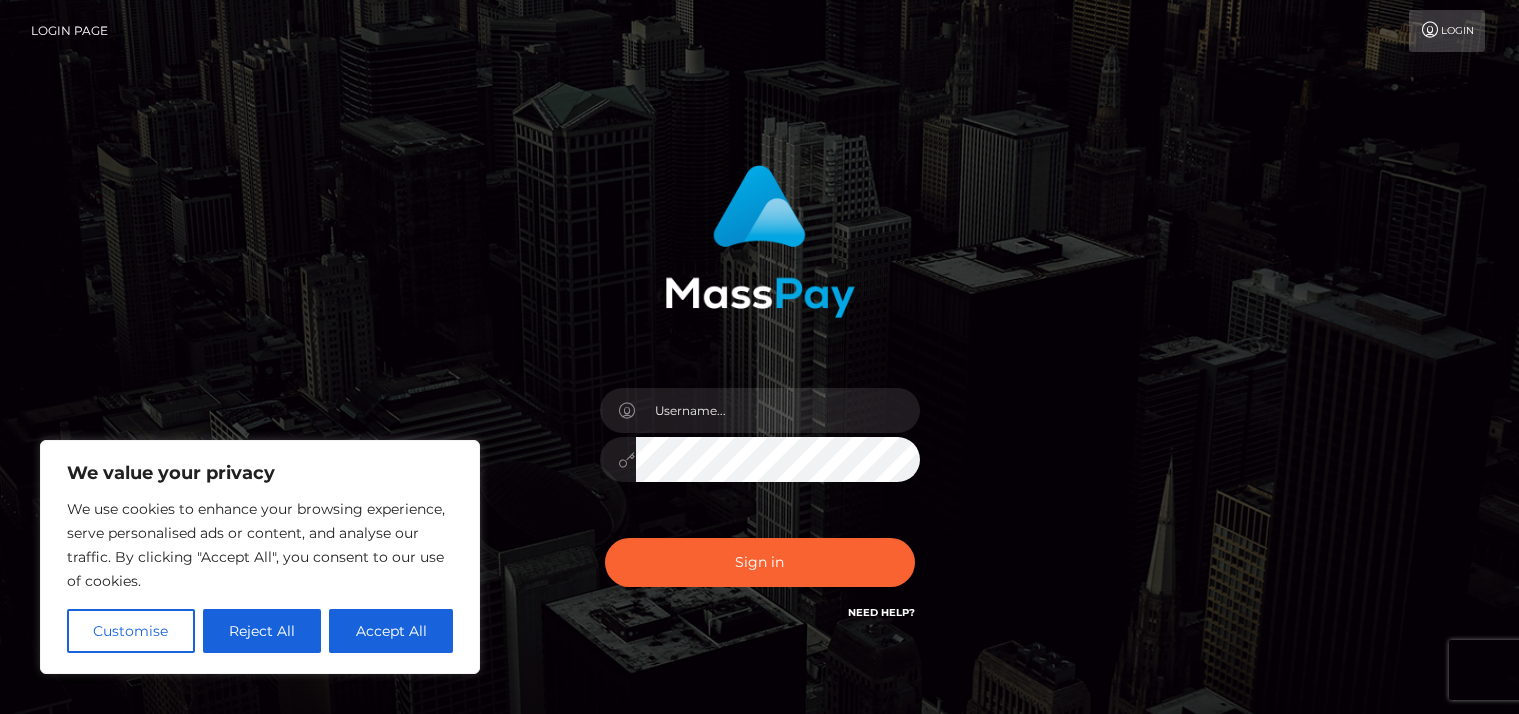 scroll, scrollTop: 0, scrollLeft: 0, axis: both 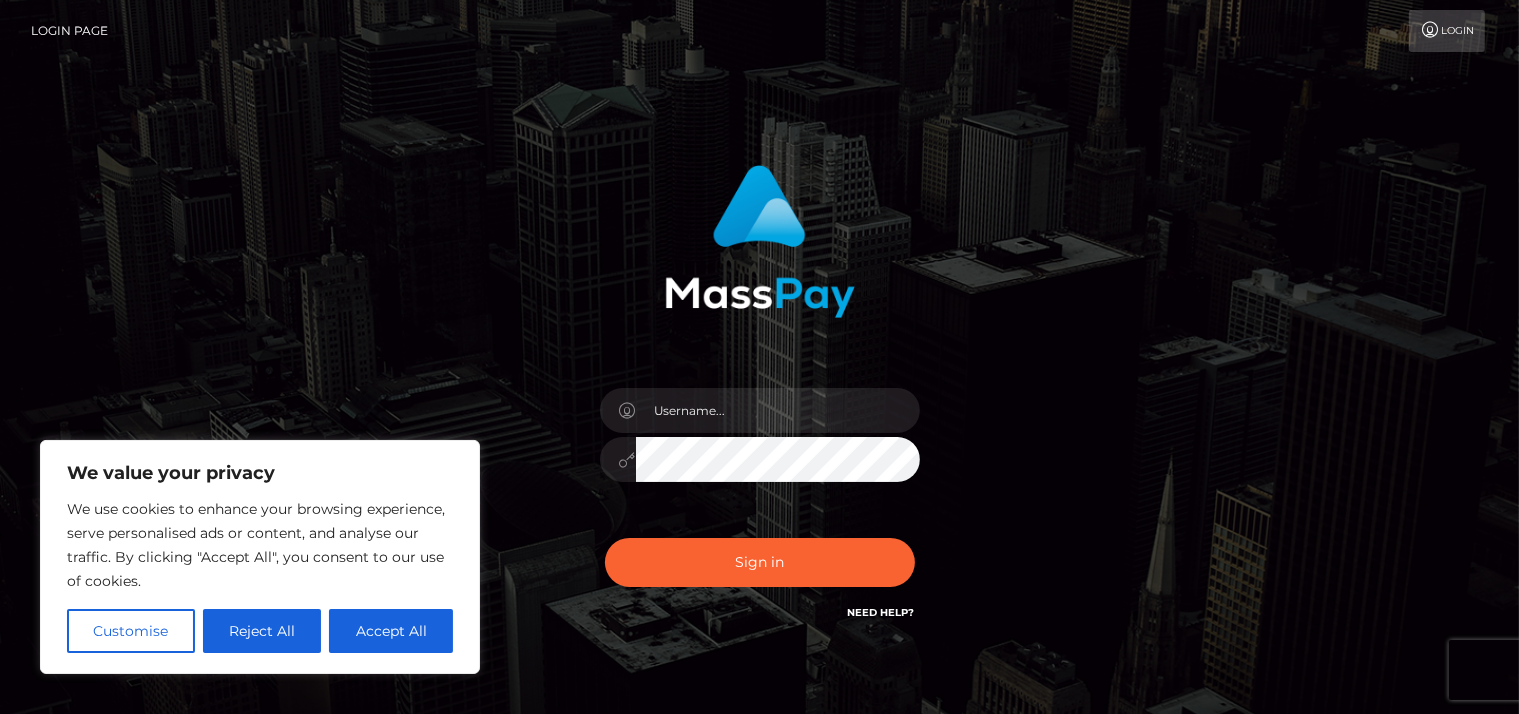 type on "[FIRST]" 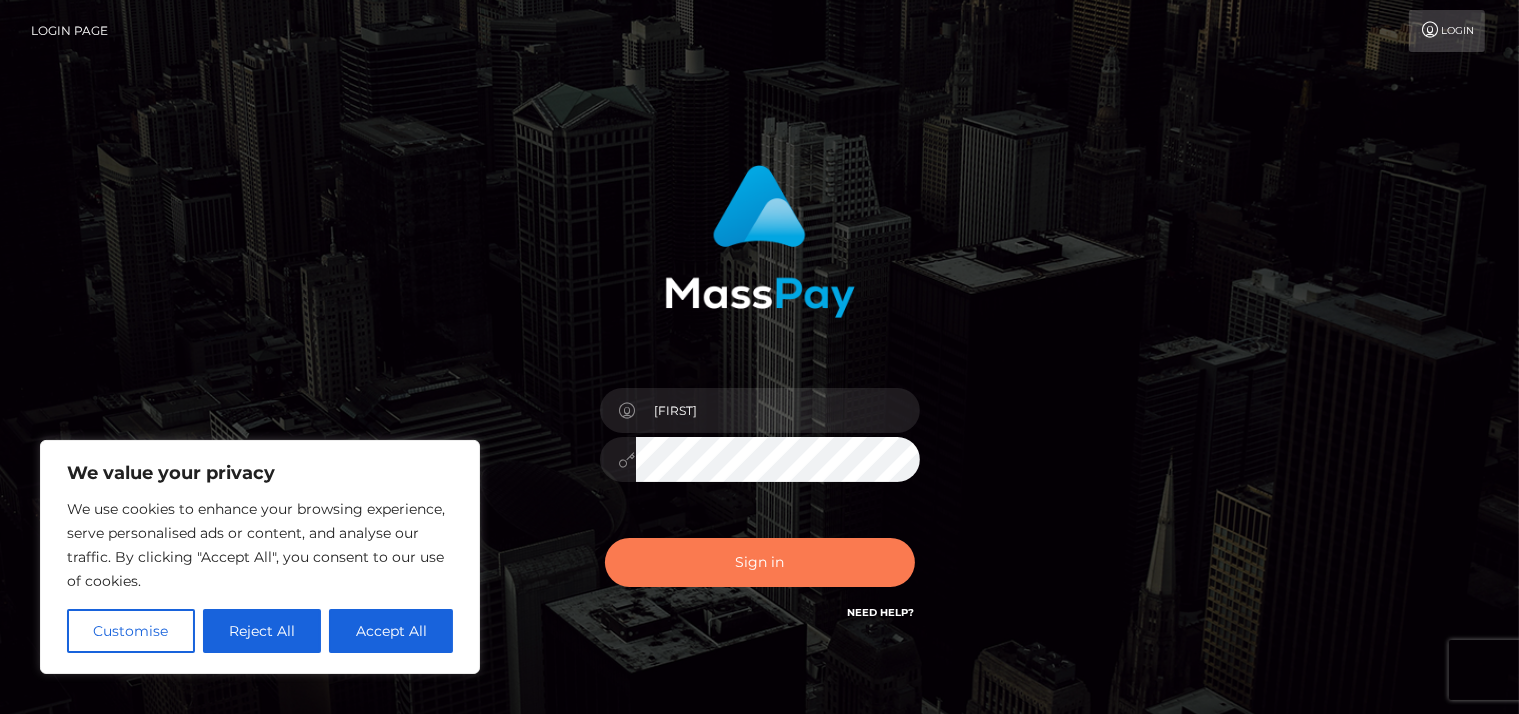 click on "Sign in" at bounding box center (760, 562) 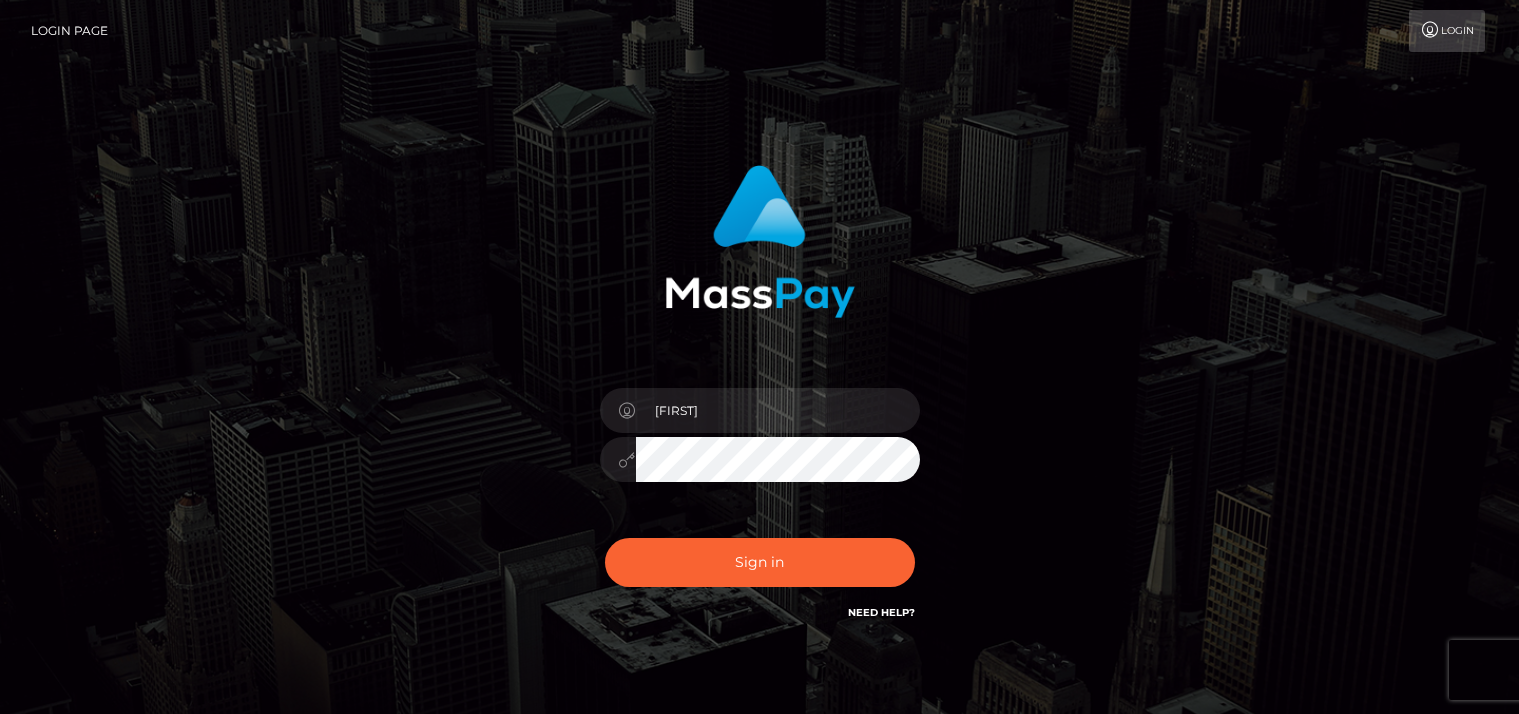 scroll, scrollTop: 0, scrollLeft: 0, axis: both 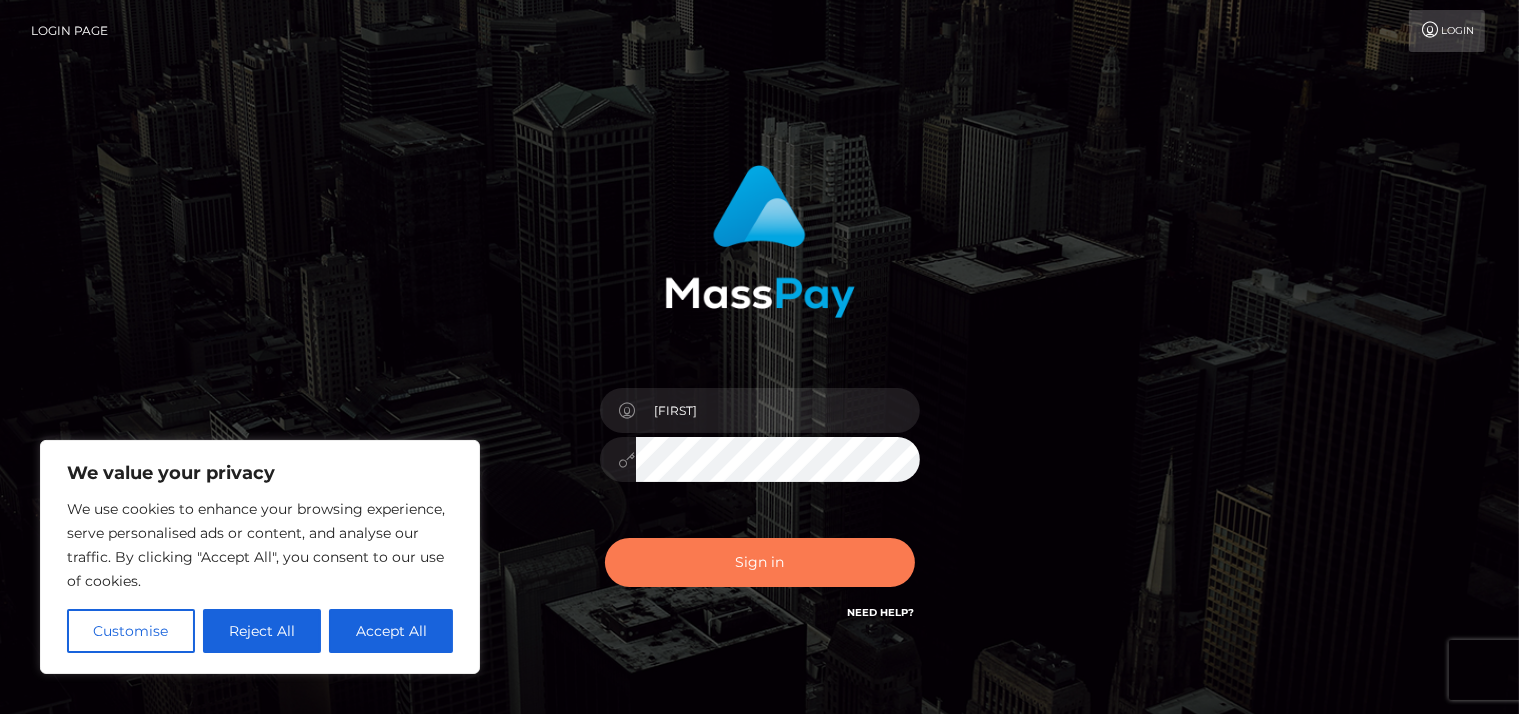 click on "Sign in" at bounding box center [760, 562] 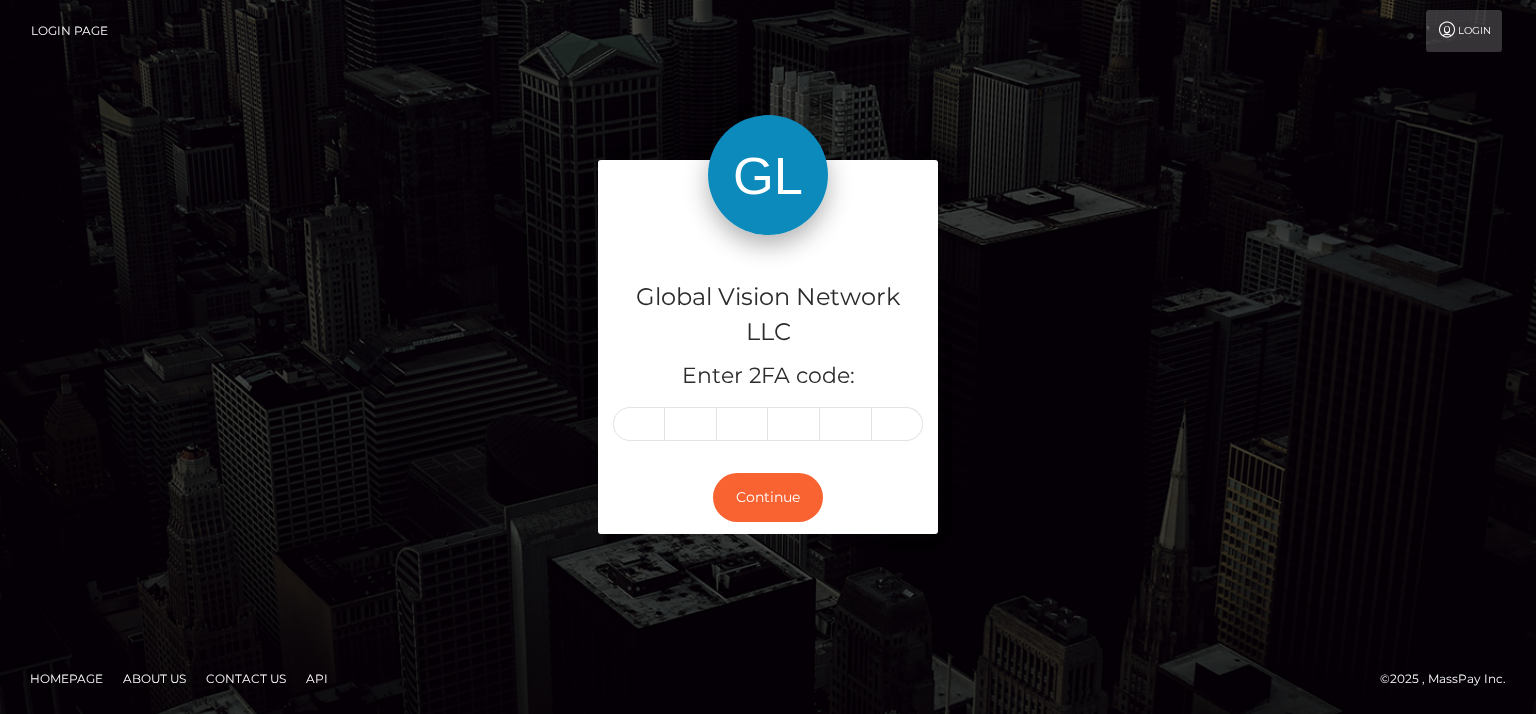 scroll, scrollTop: 0, scrollLeft: 0, axis: both 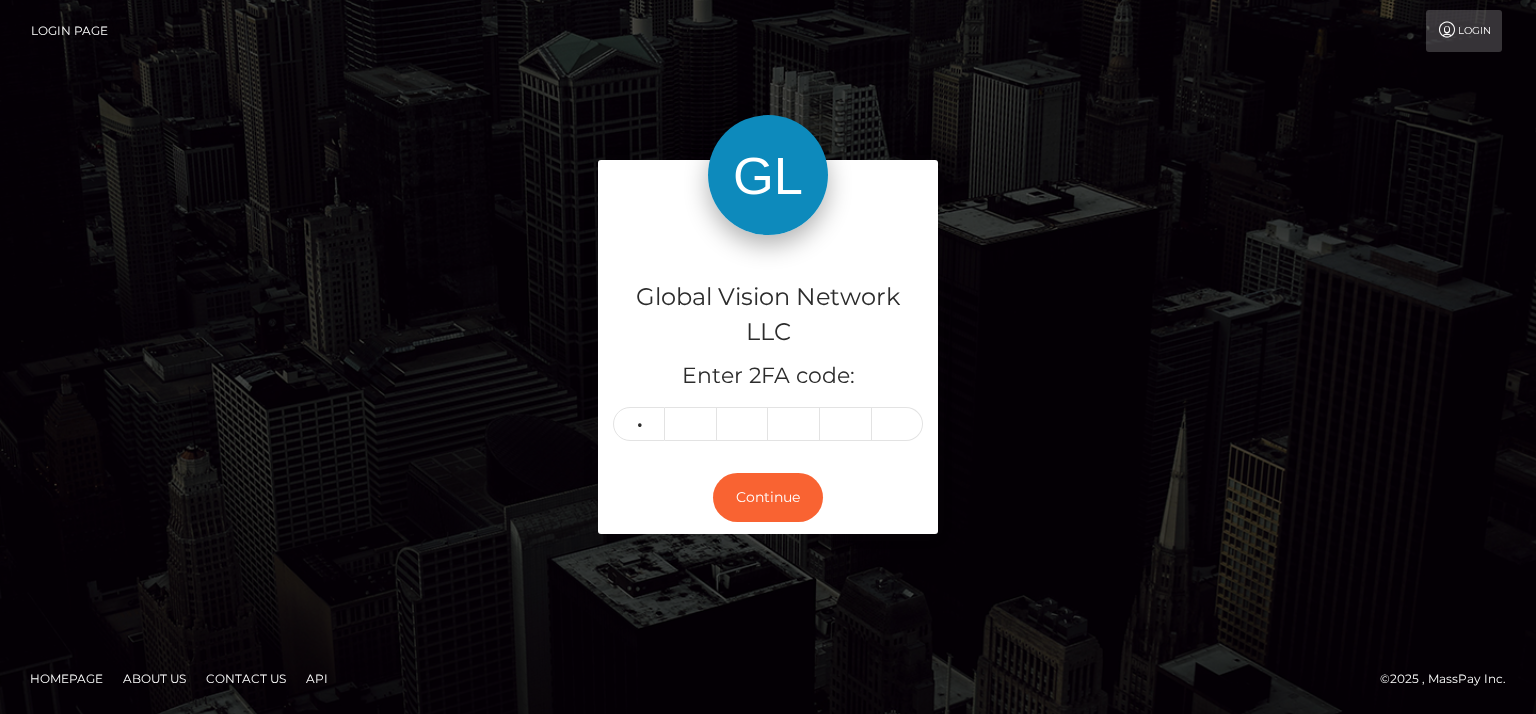 type on "6" 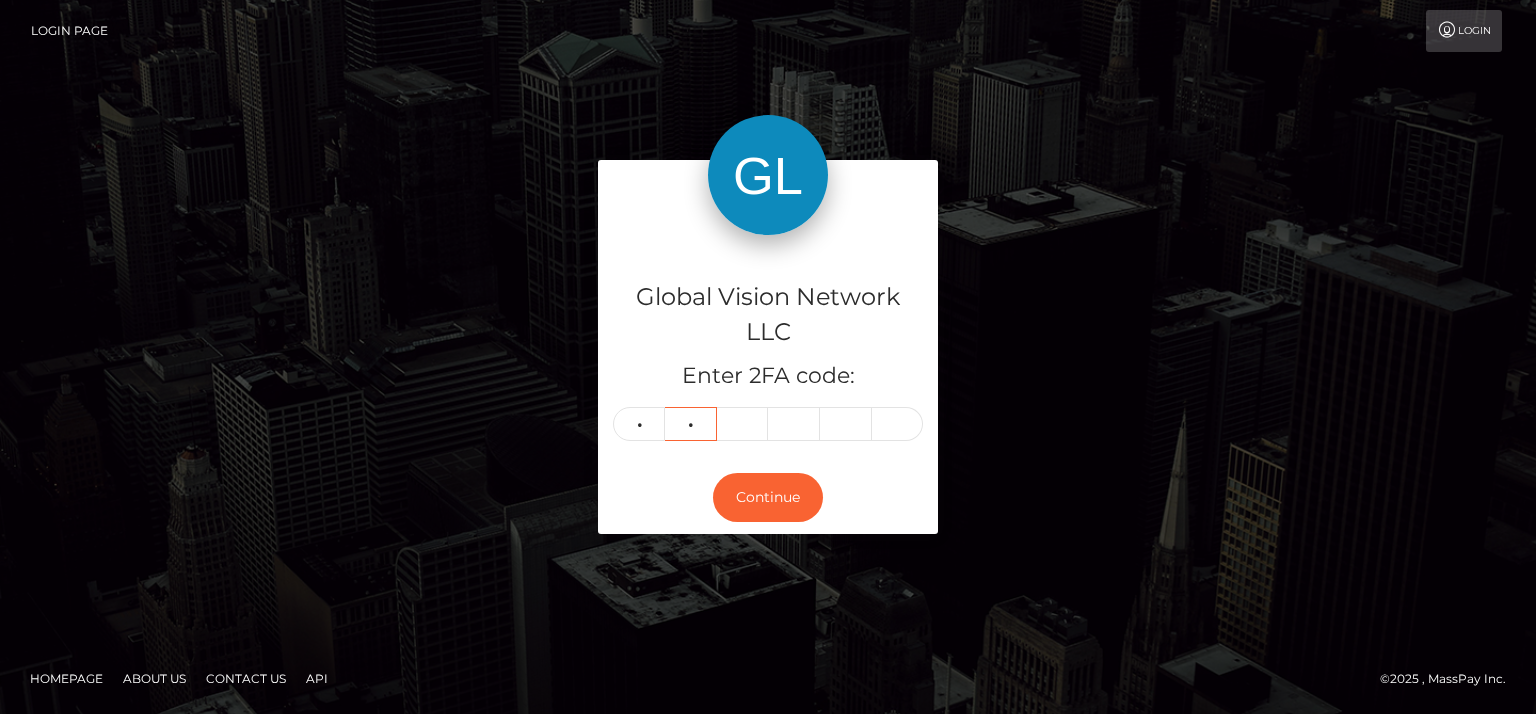 type on "4" 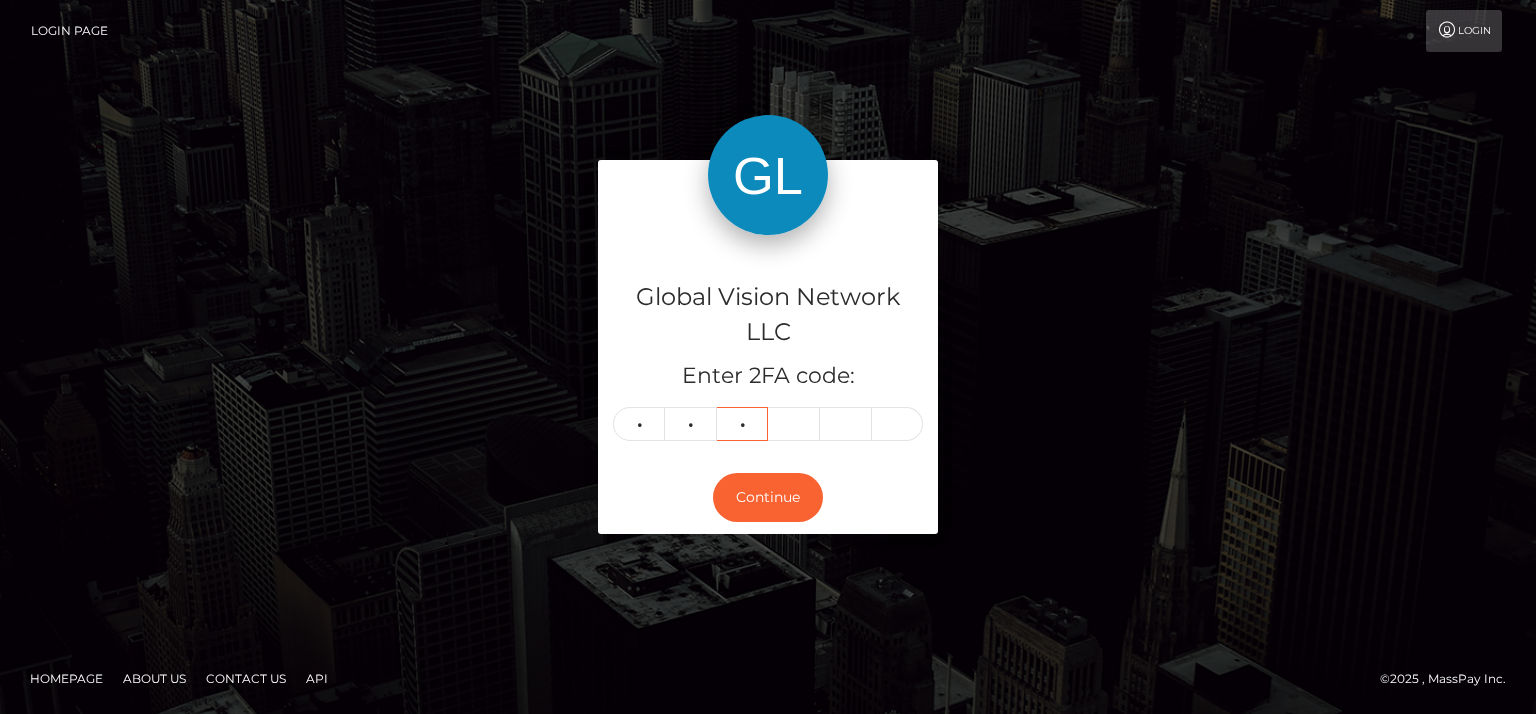 type on "2" 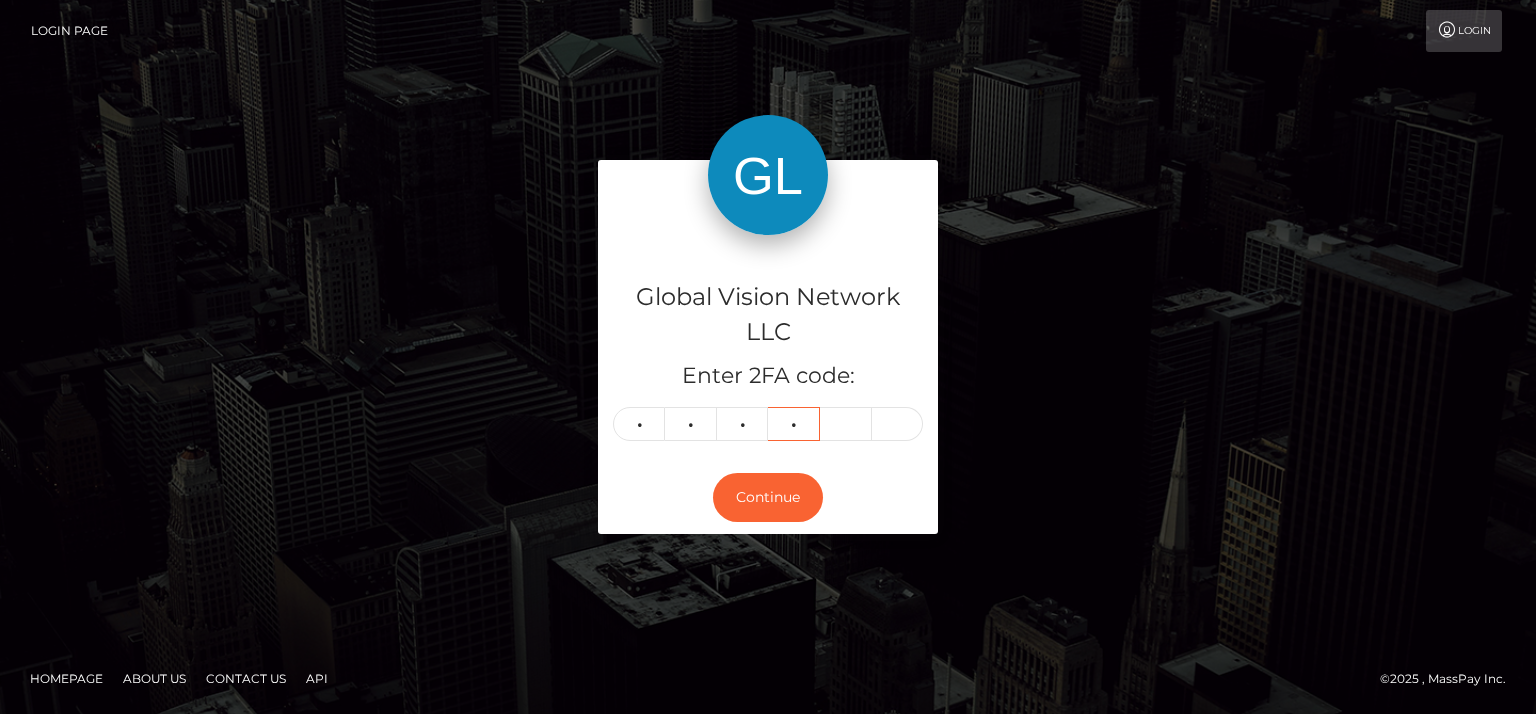type on "0" 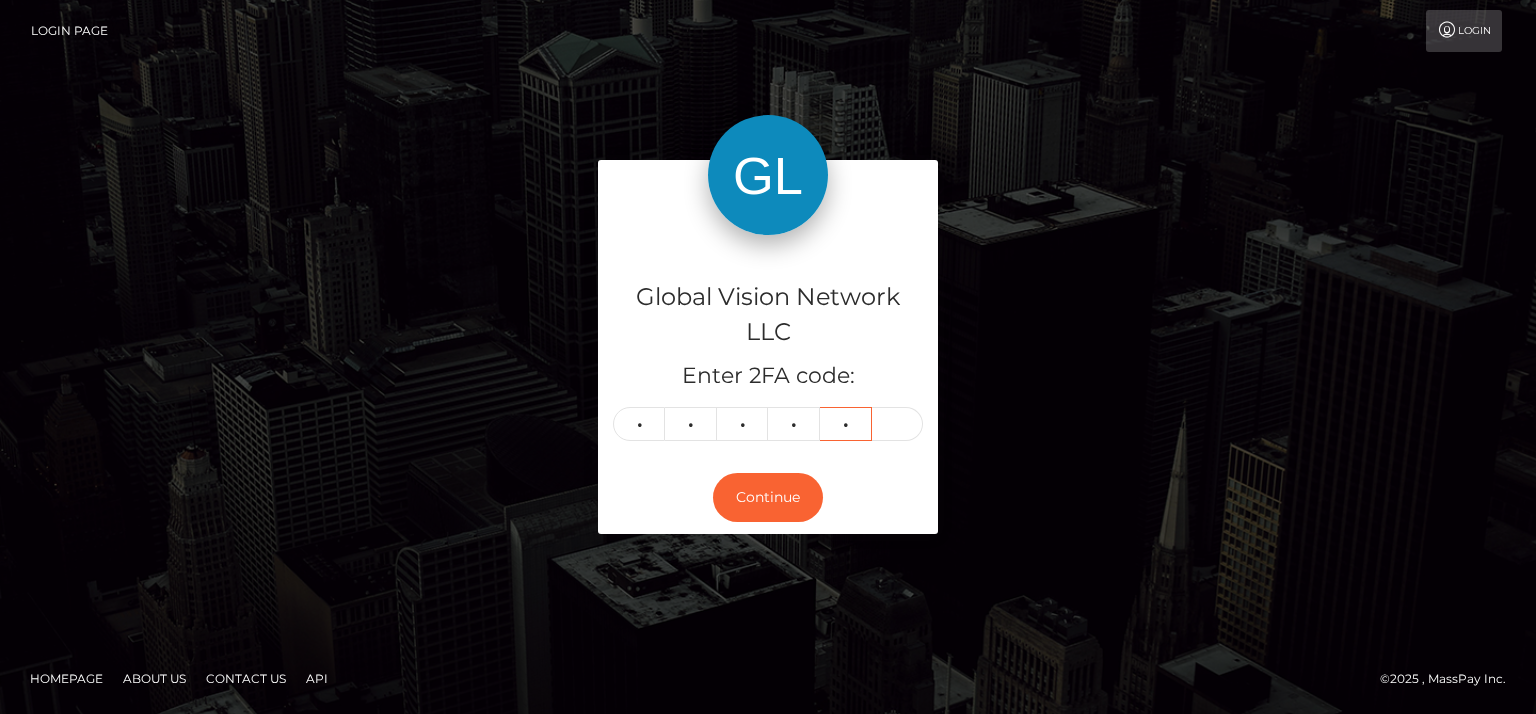 type on "5" 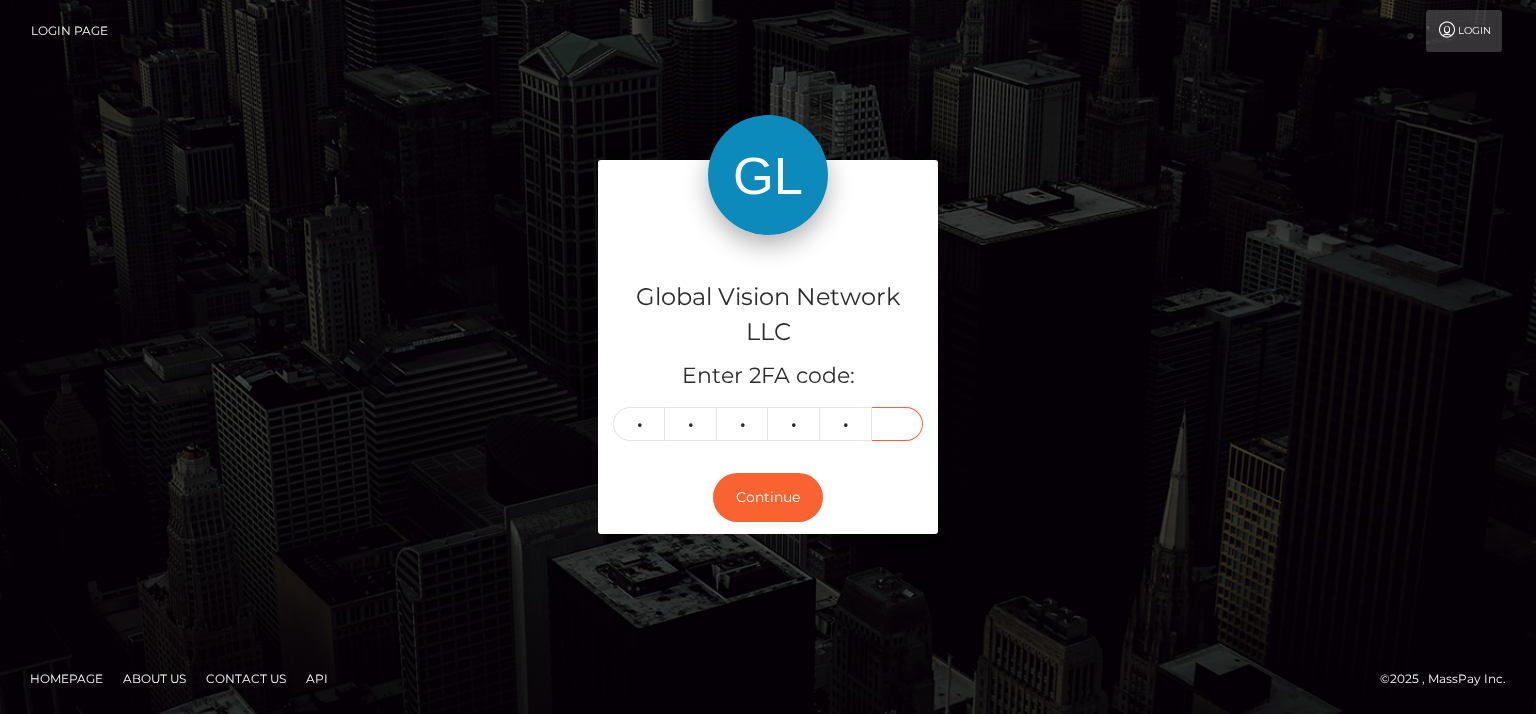 type on "8" 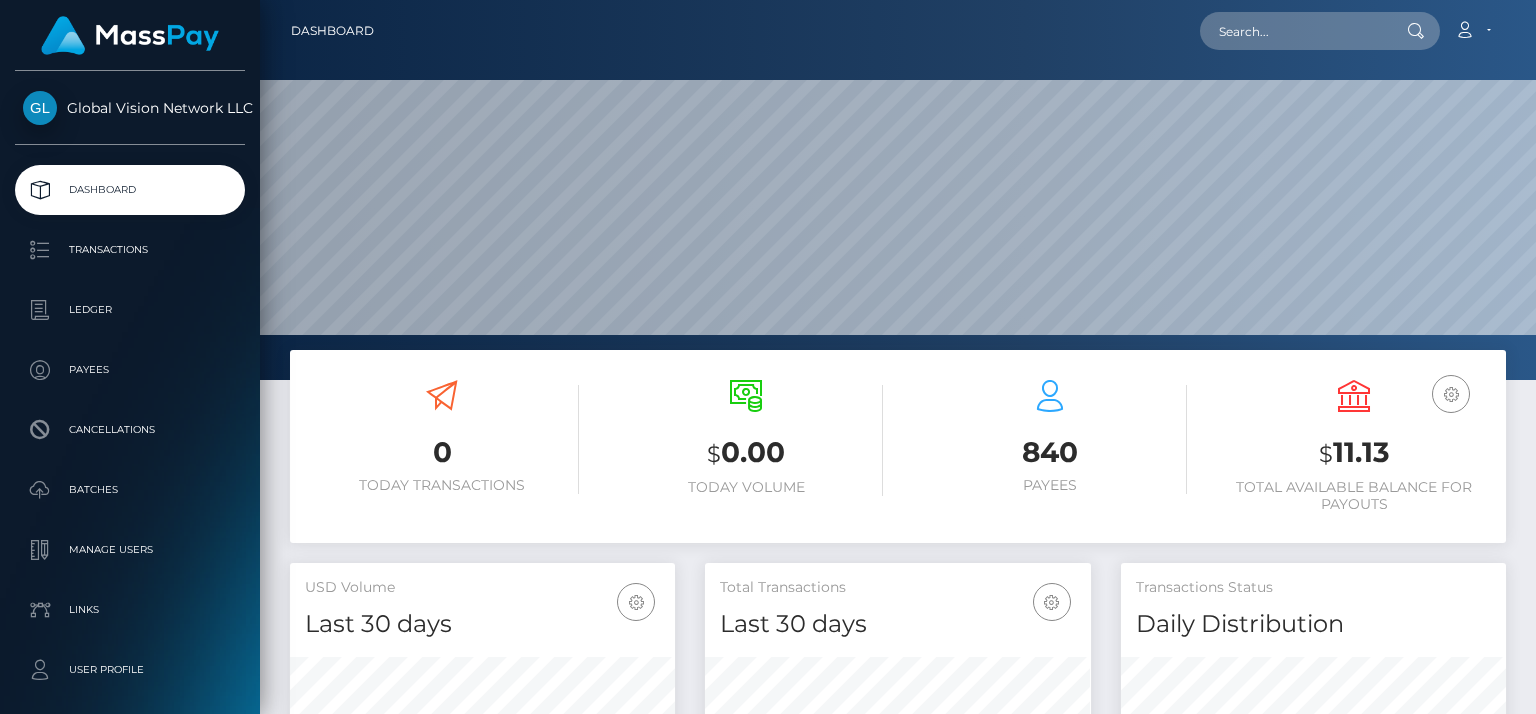scroll, scrollTop: 0, scrollLeft: 0, axis: both 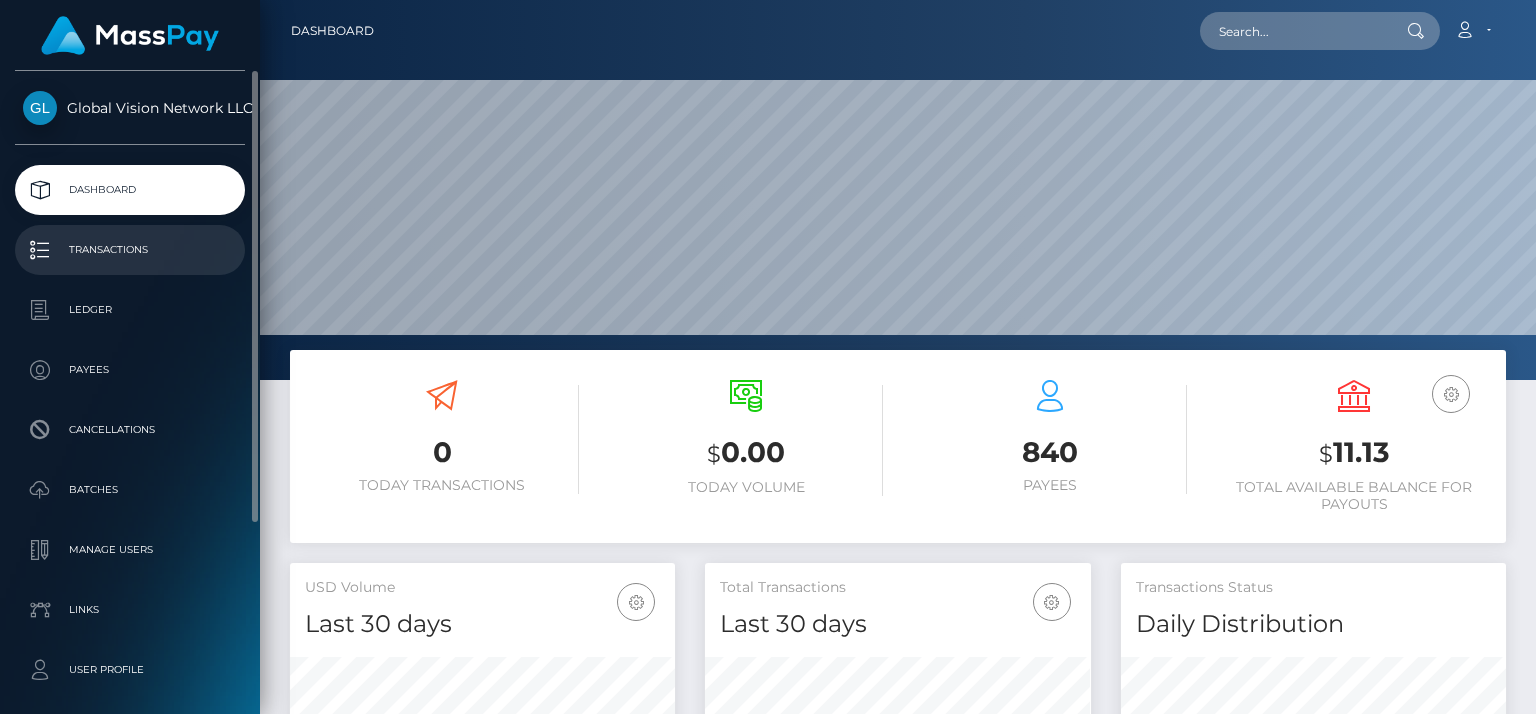 click on "Transactions" at bounding box center (130, 250) 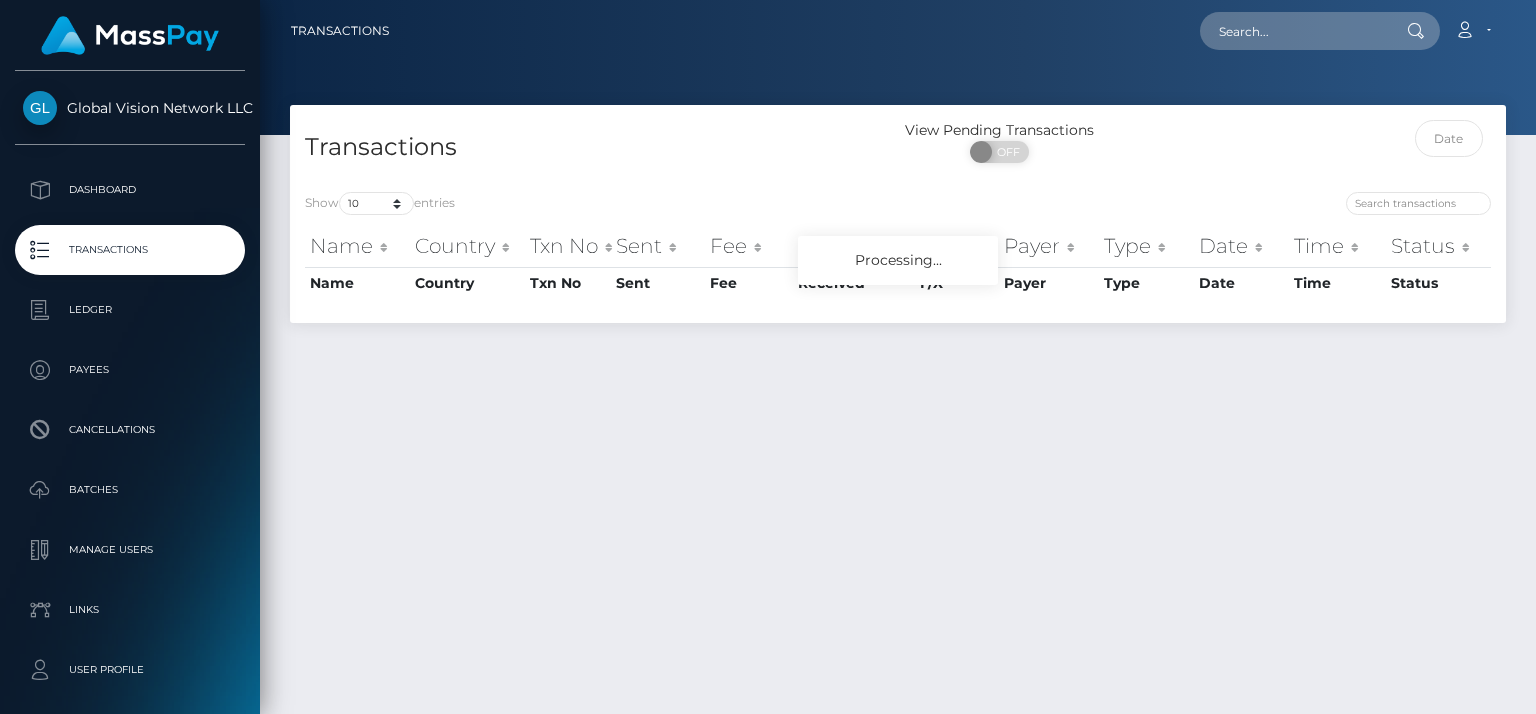 scroll, scrollTop: 0, scrollLeft: 0, axis: both 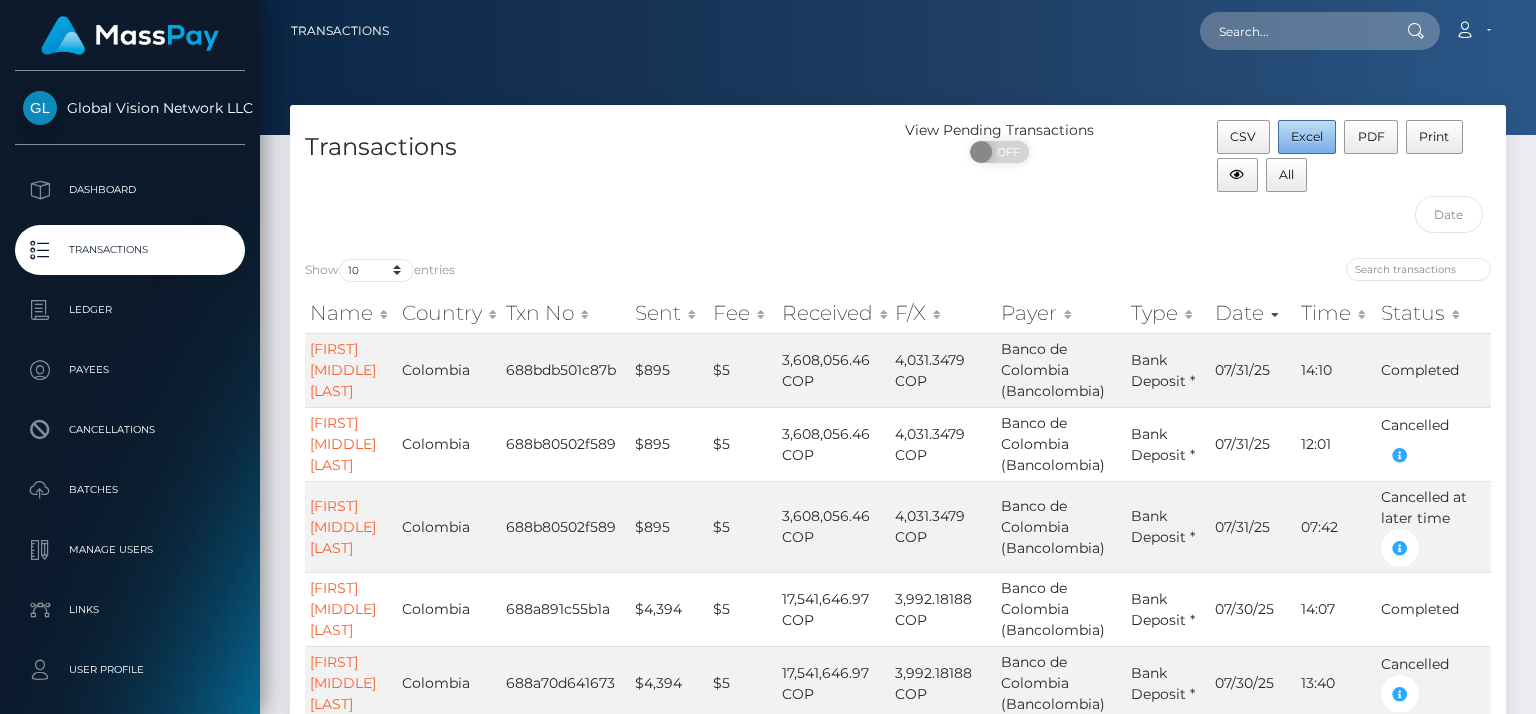 click on "Excel" at bounding box center (1307, 137) 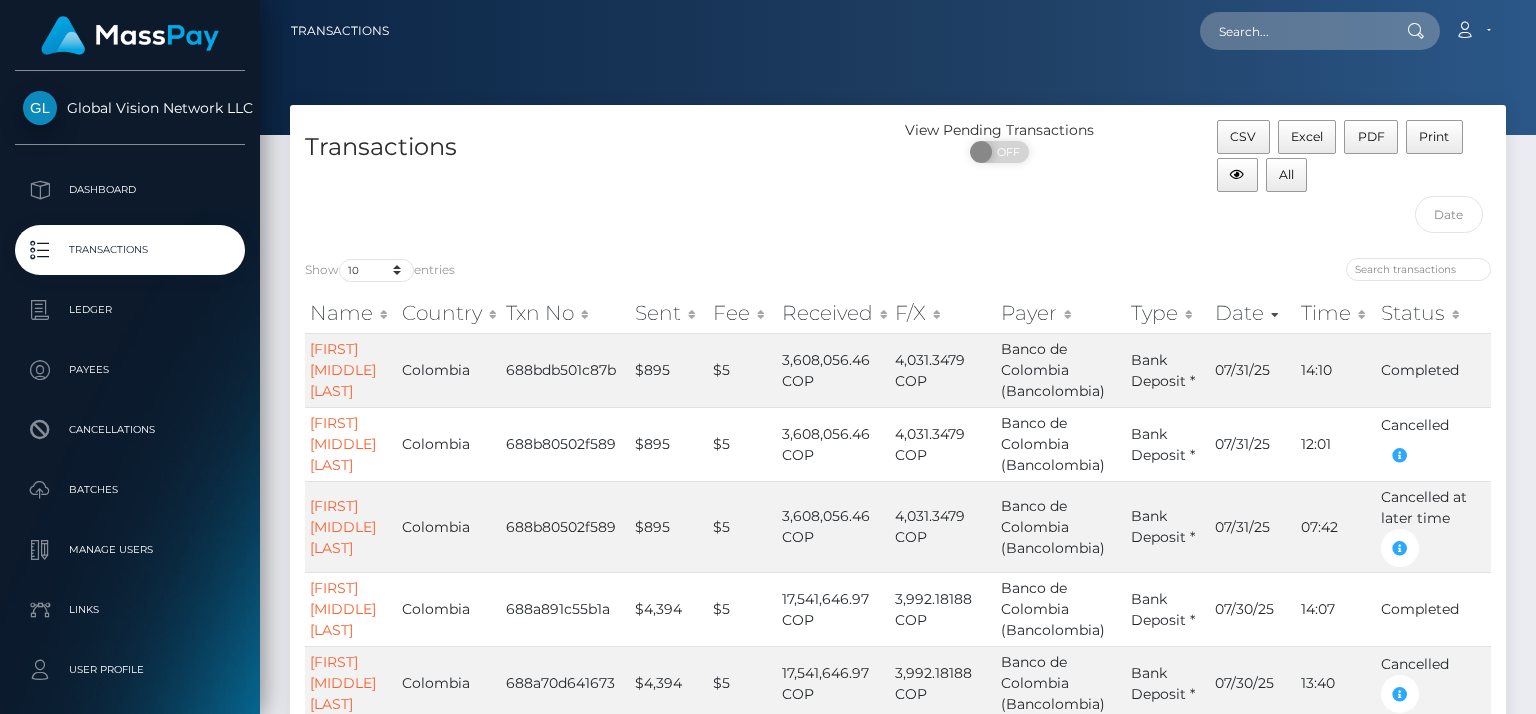 click on "Loading...
Loading...
Account
Edit Profile Logout" at bounding box center [955, 31] 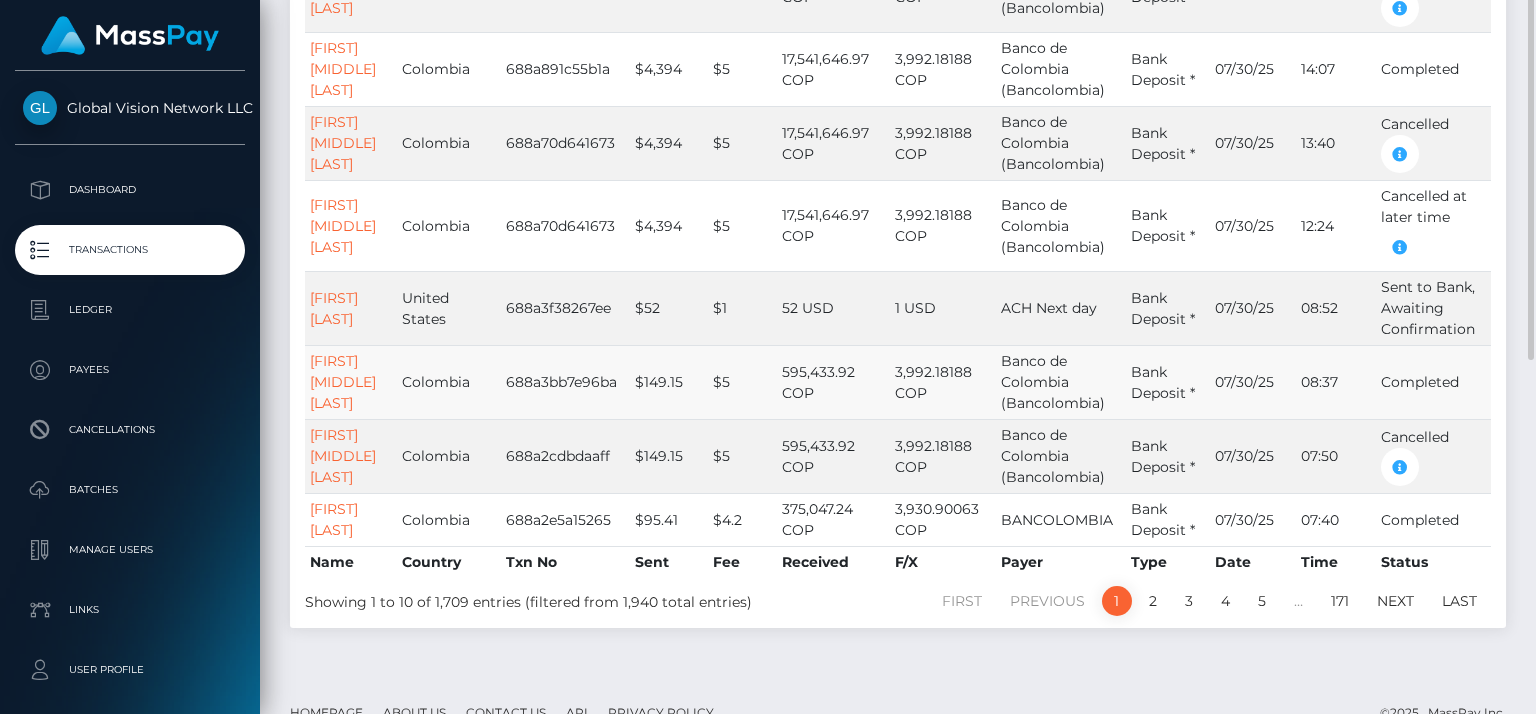 scroll, scrollTop: 571, scrollLeft: 0, axis: vertical 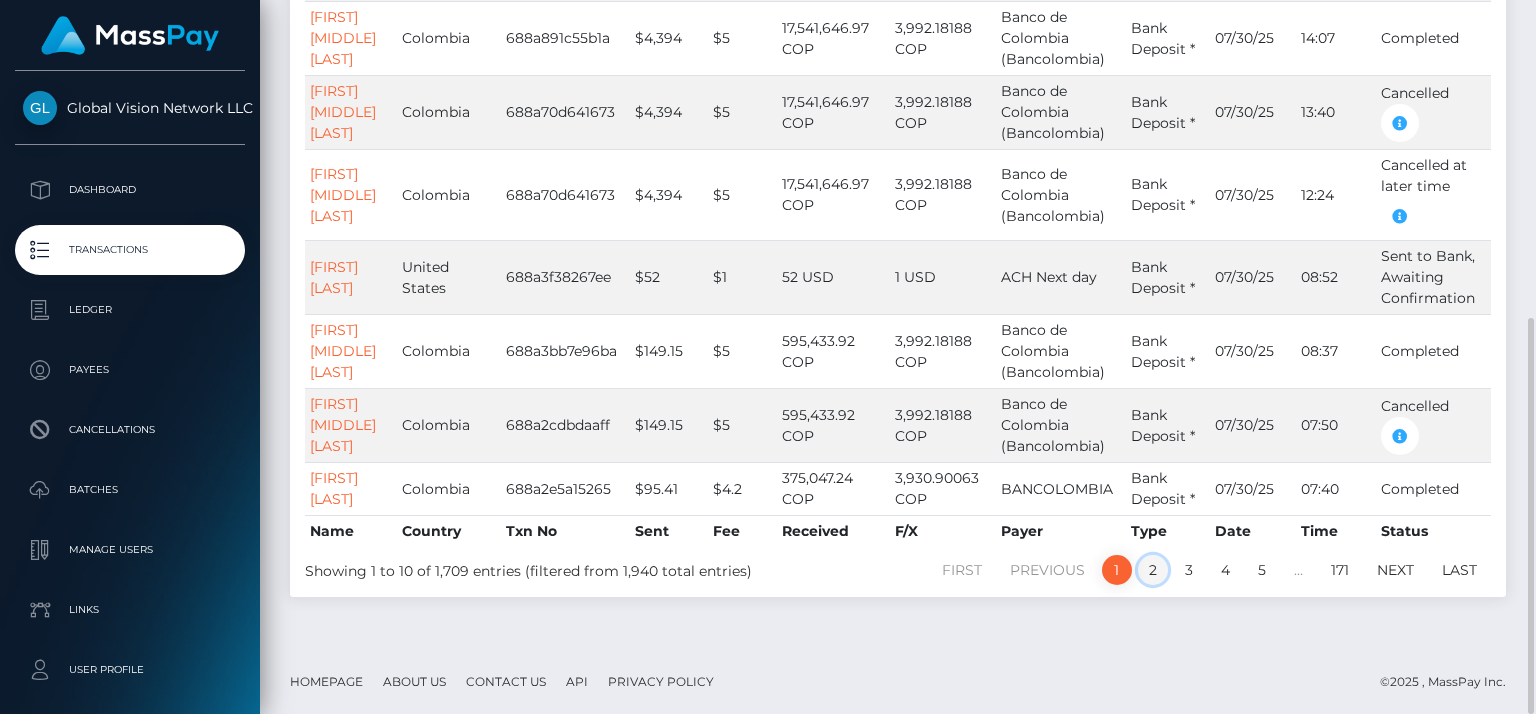 click on "2" at bounding box center [1153, 570] 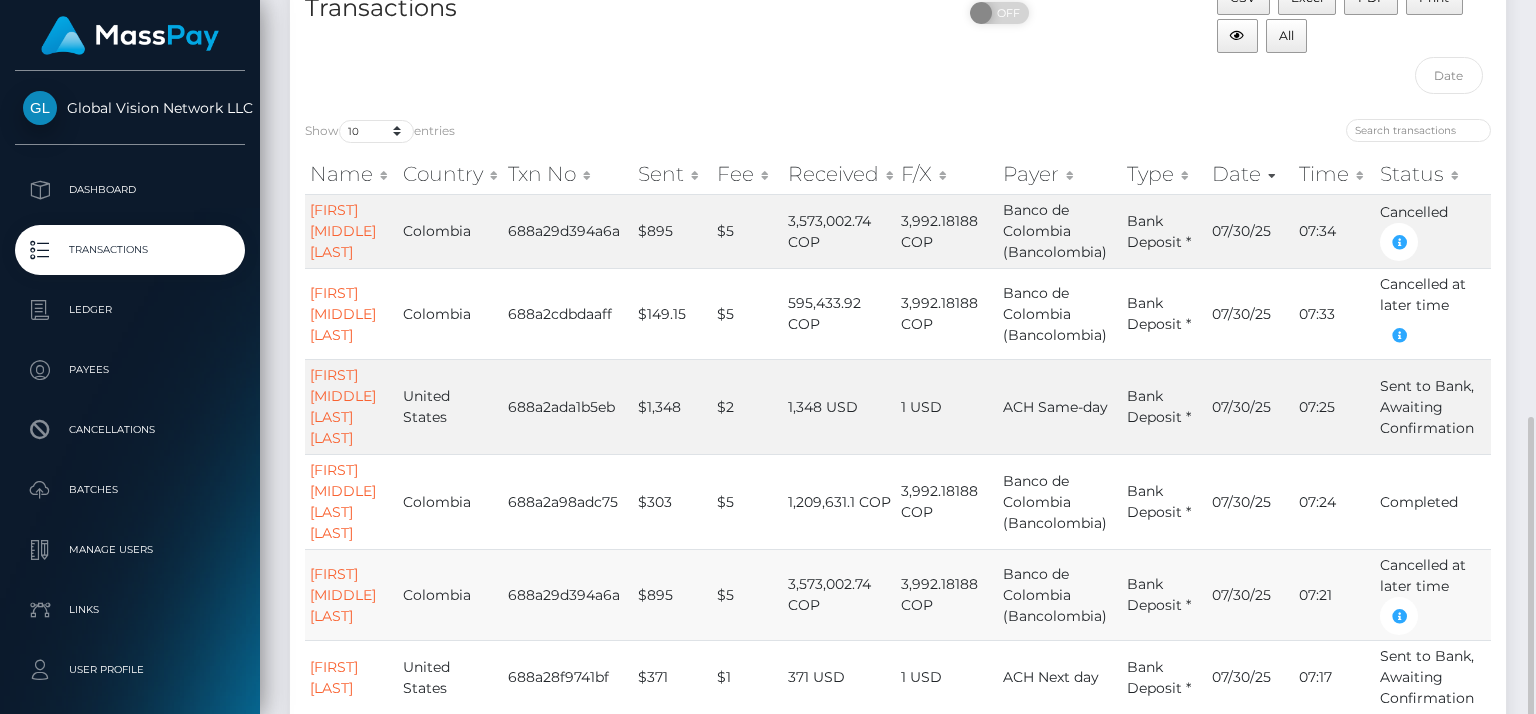 scroll, scrollTop: 31, scrollLeft: 0, axis: vertical 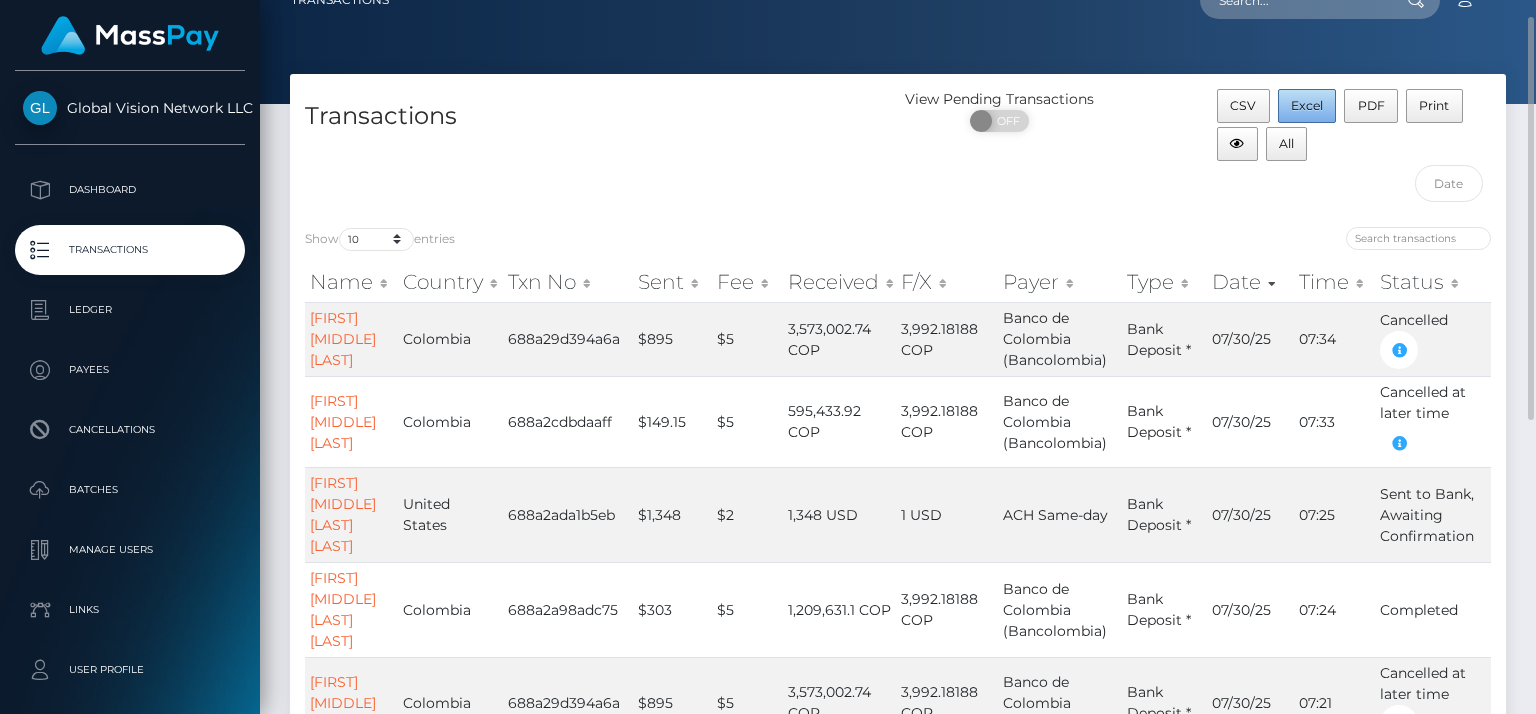 click on "Excel" at bounding box center (1307, 105) 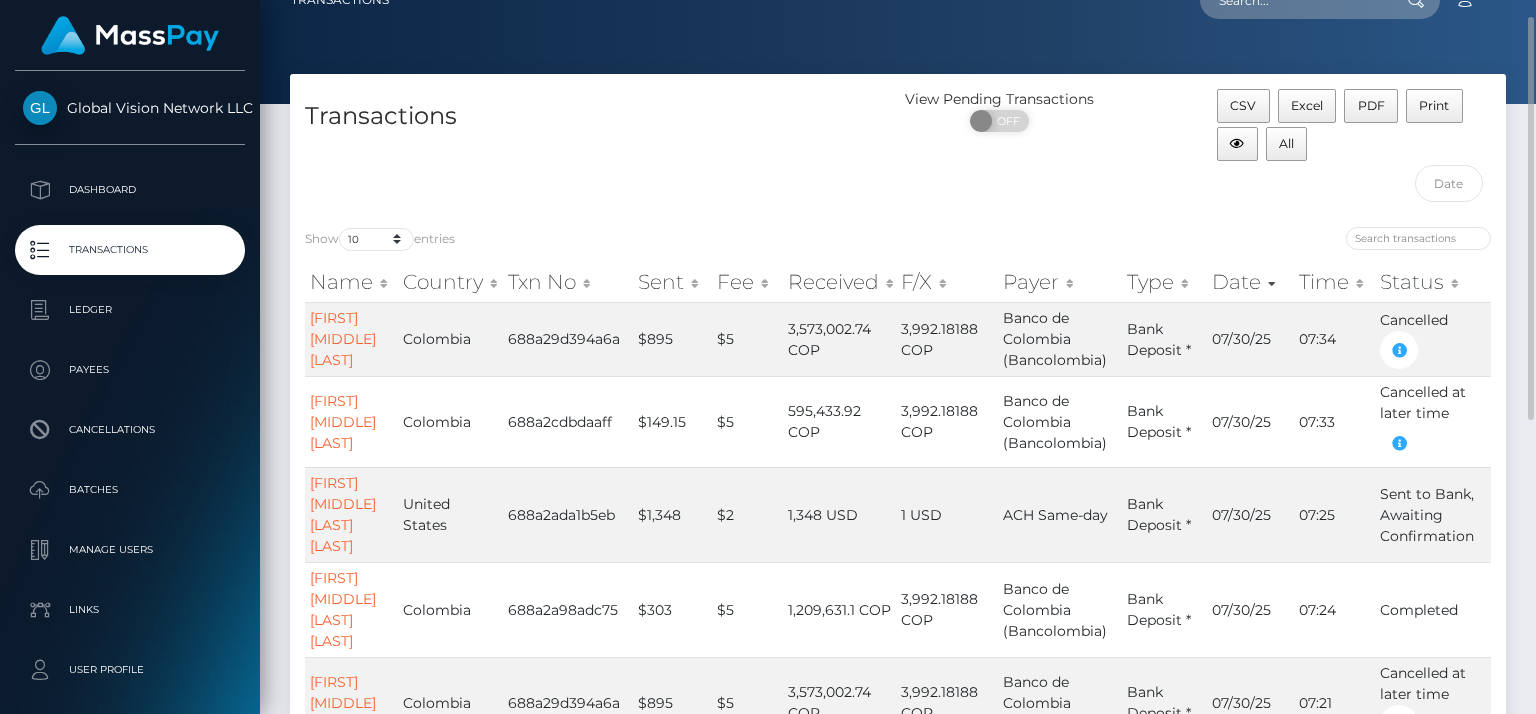 click on "Loading...
Loading...
Account
Edit Profile Logout" at bounding box center (955, 0) 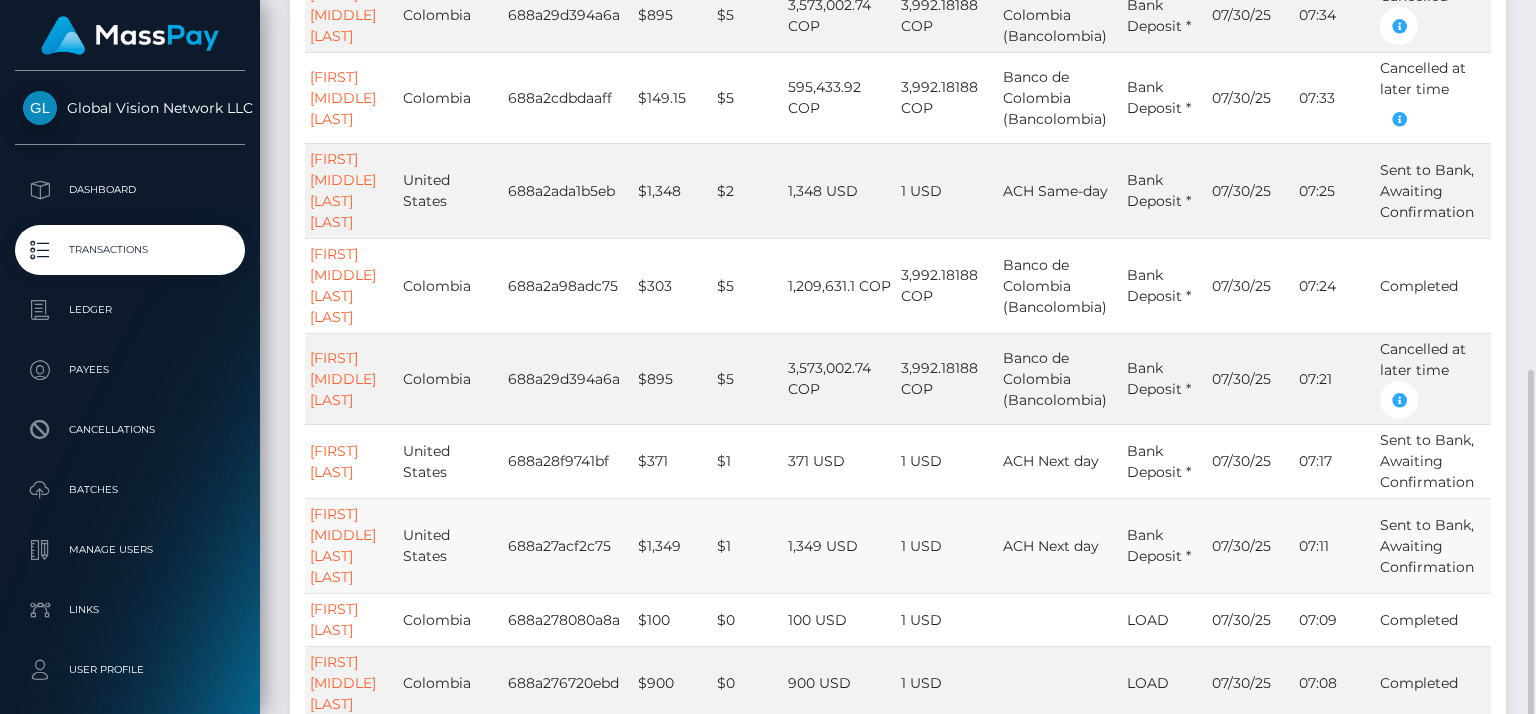 scroll, scrollTop: 549, scrollLeft: 0, axis: vertical 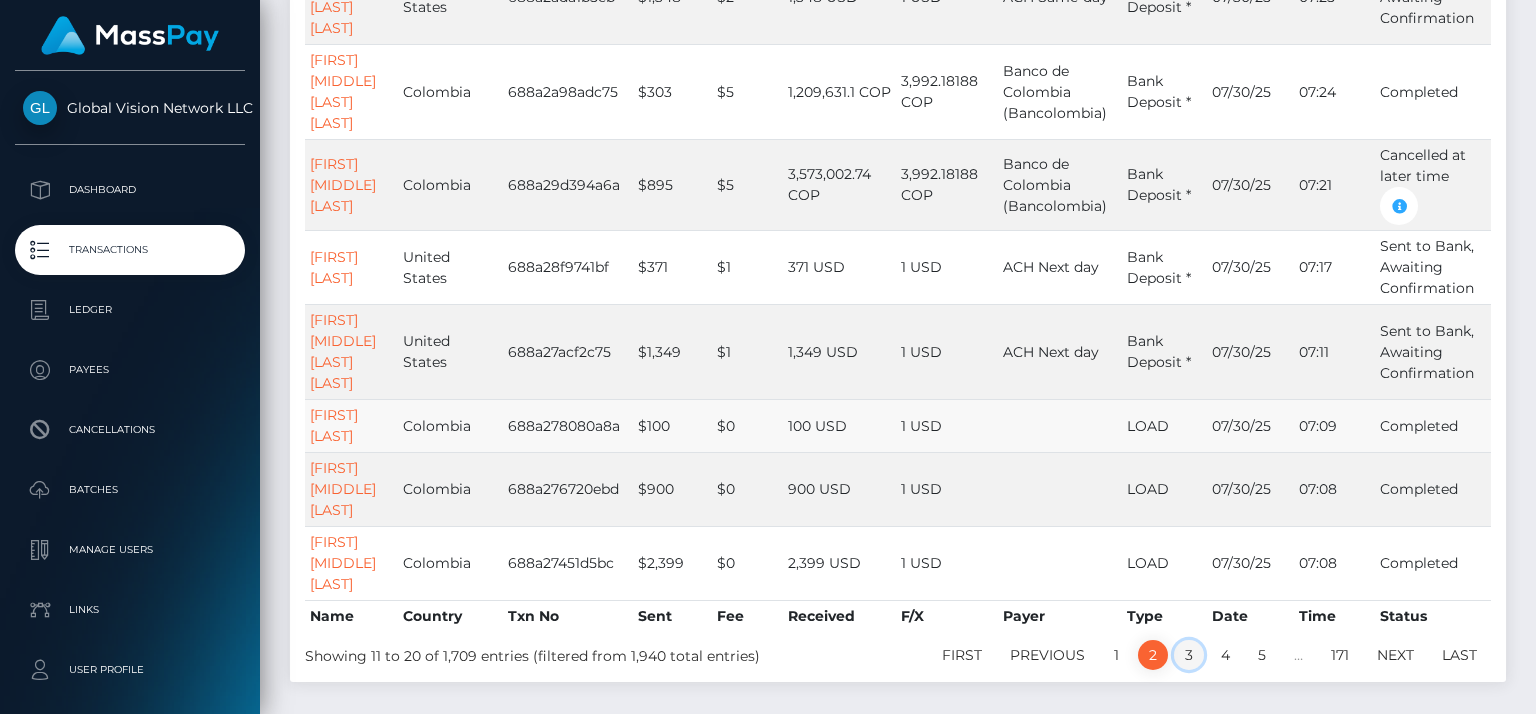 drag, startPoint x: 1190, startPoint y: 566, endPoint x: 1270, endPoint y: 354, distance: 226.59215 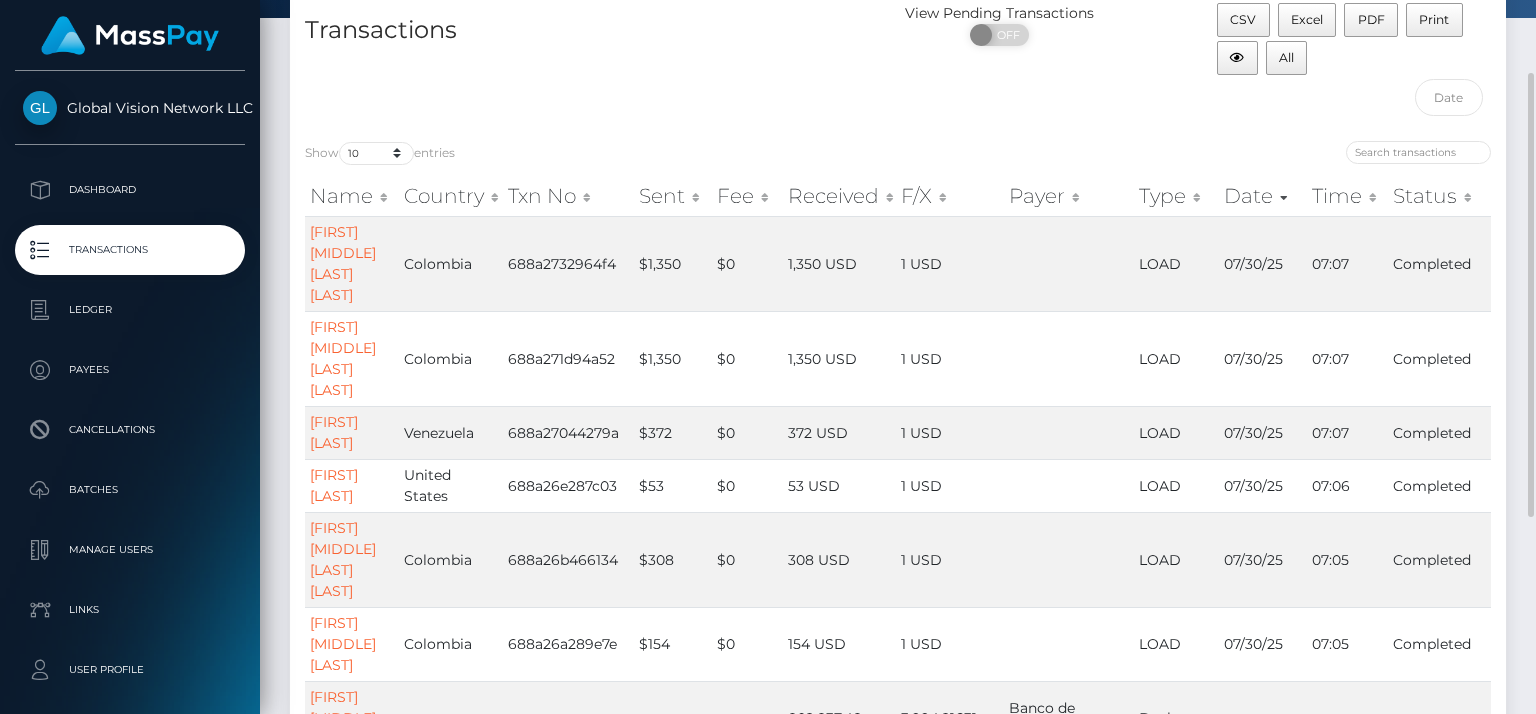 scroll, scrollTop: 0, scrollLeft: 0, axis: both 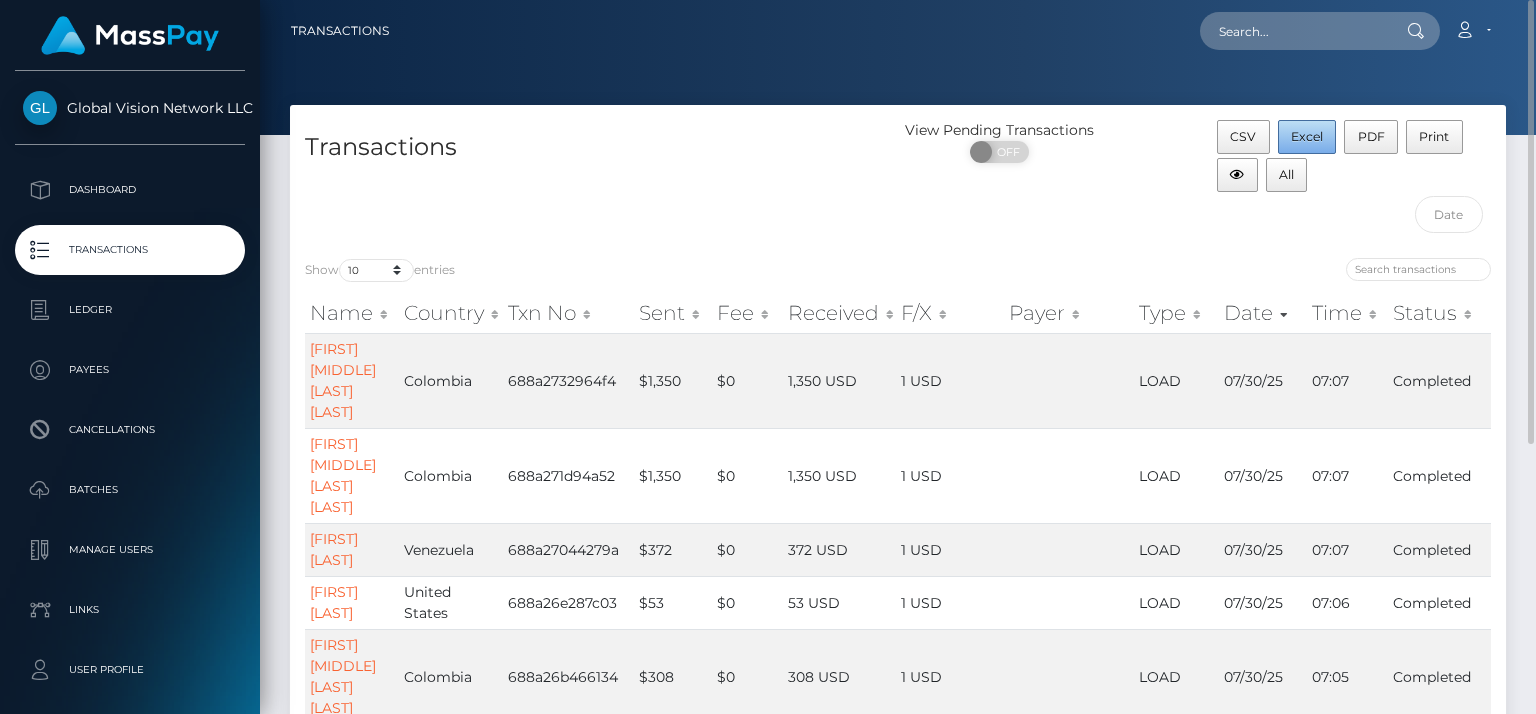 click on "Excel" at bounding box center [1307, 136] 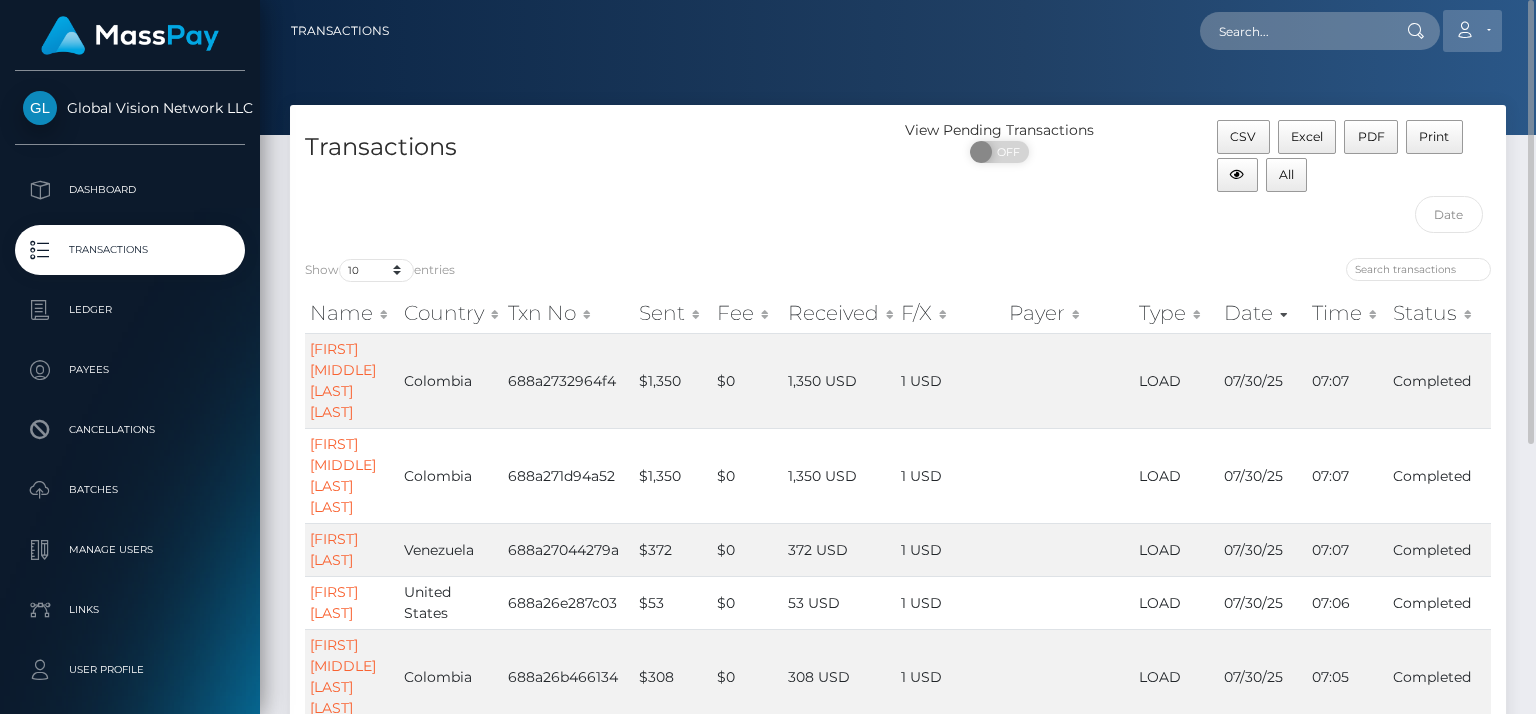 click on "Account" at bounding box center (1472, 31) 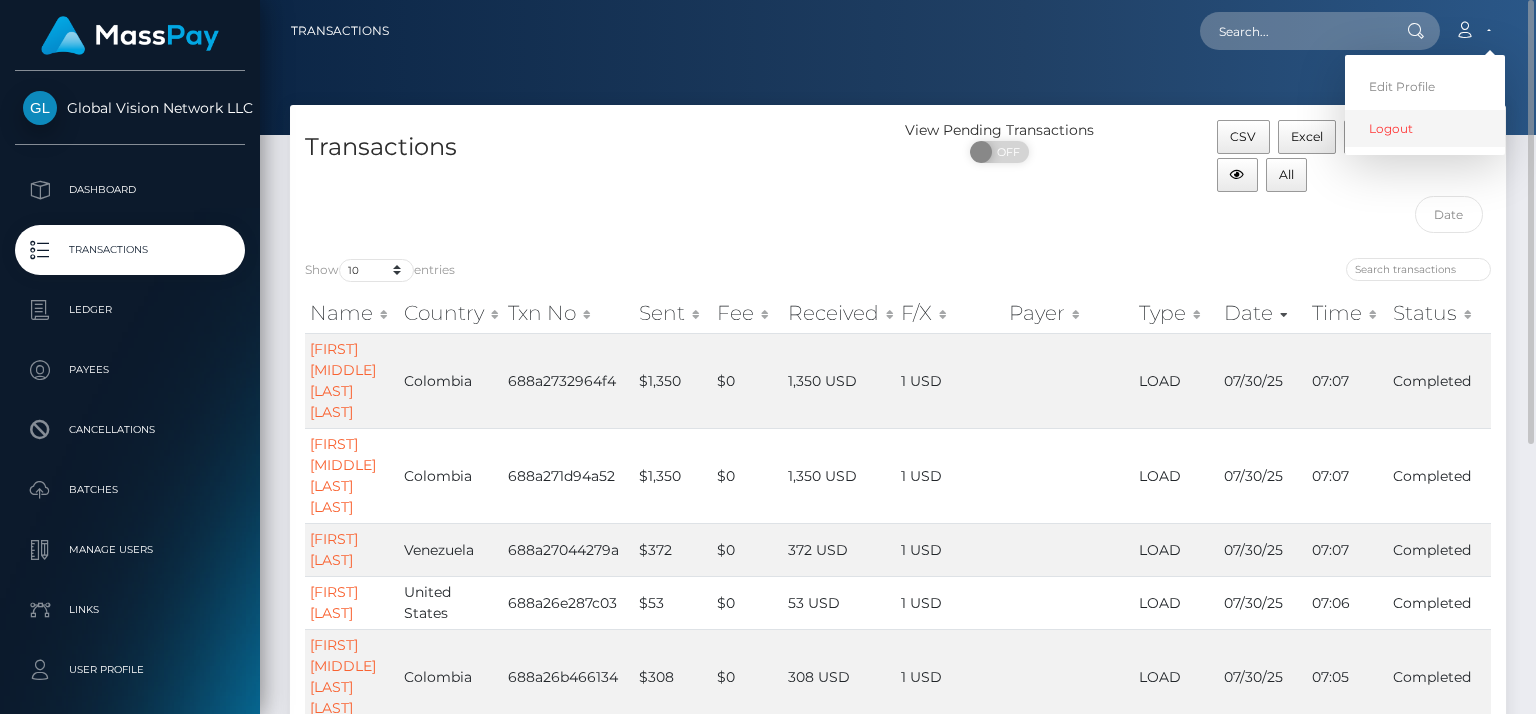 drag, startPoint x: 1382, startPoint y: 124, endPoint x: 1277, endPoint y: 6, distance: 157.95253 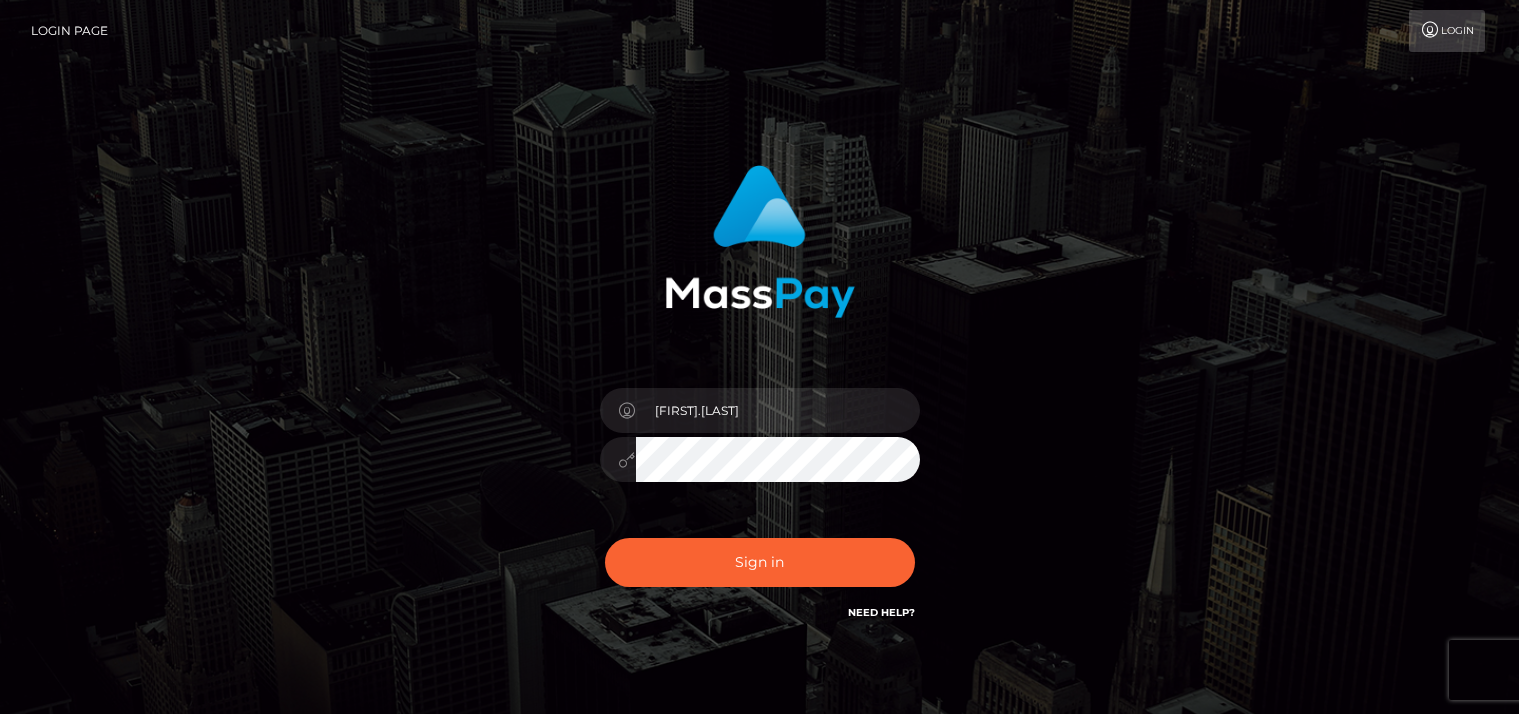 scroll, scrollTop: 0, scrollLeft: 0, axis: both 